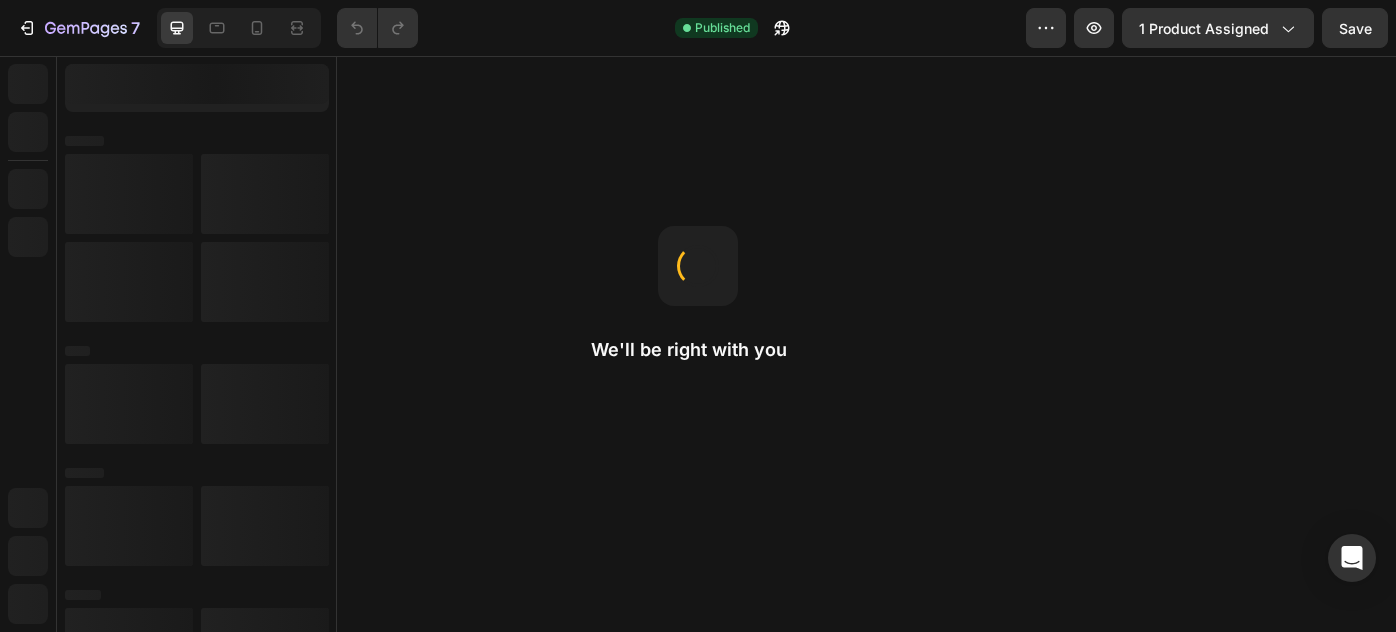 scroll, scrollTop: 0, scrollLeft: 0, axis: both 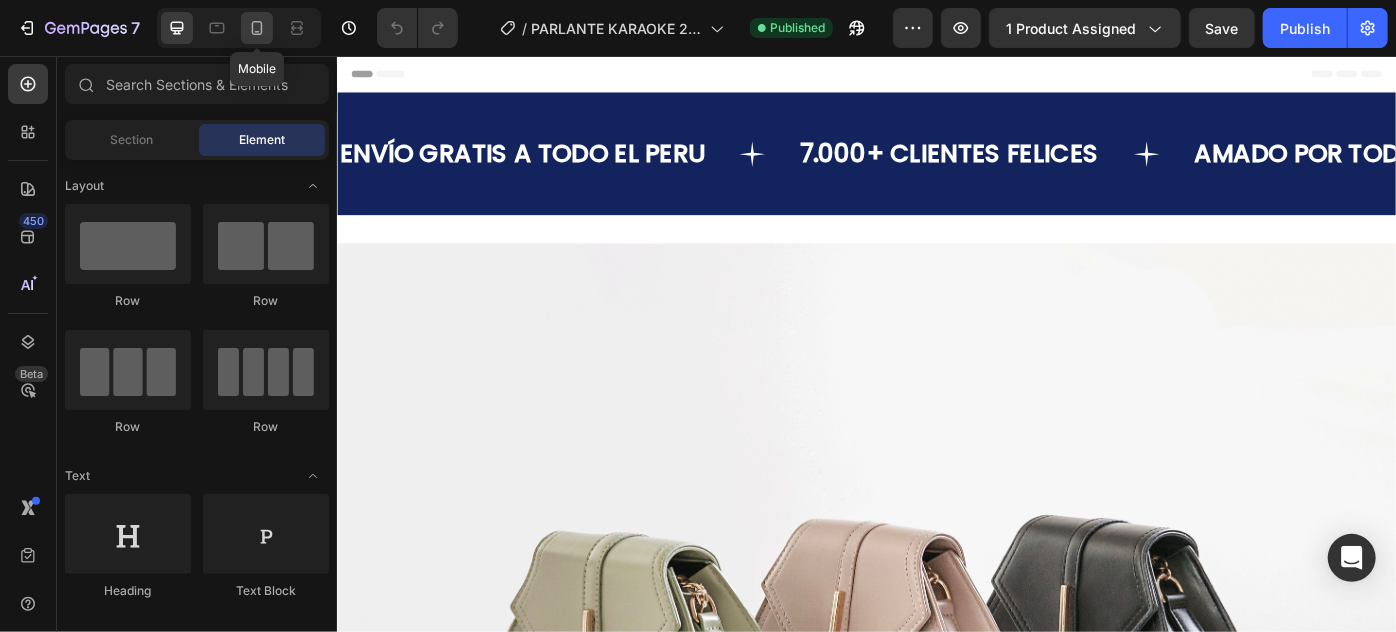 click 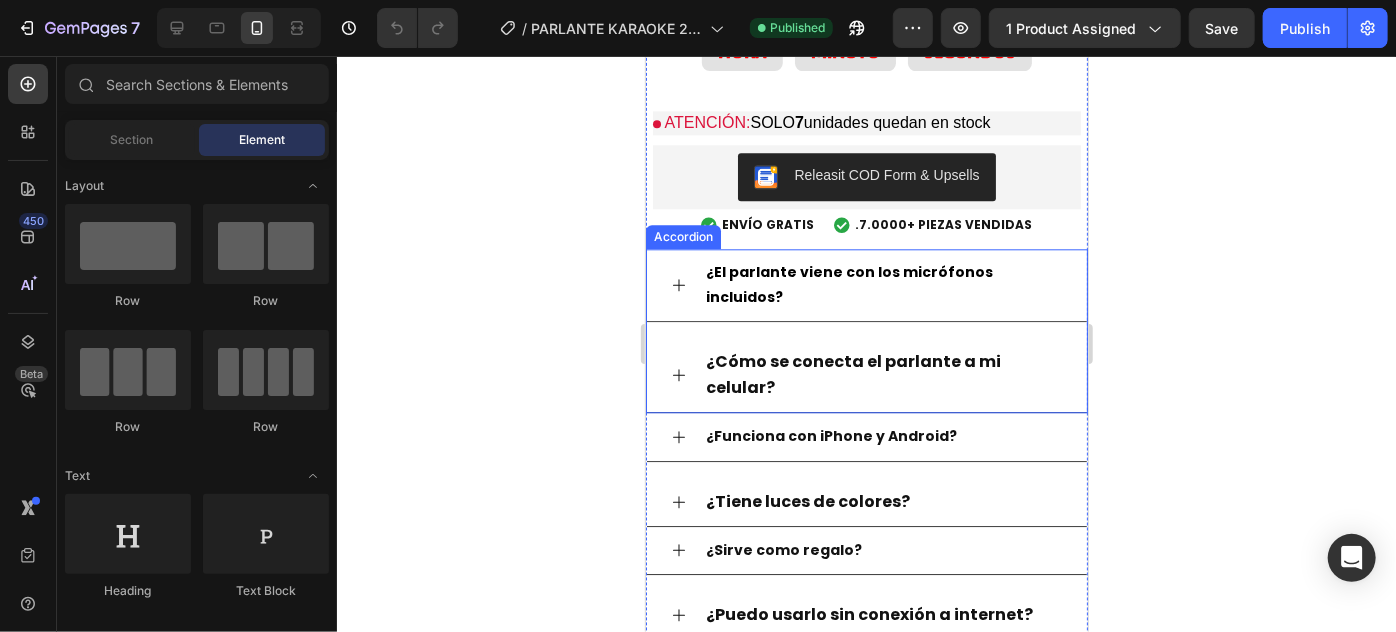 scroll, scrollTop: 2697, scrollLeft: 0, axis: vertical 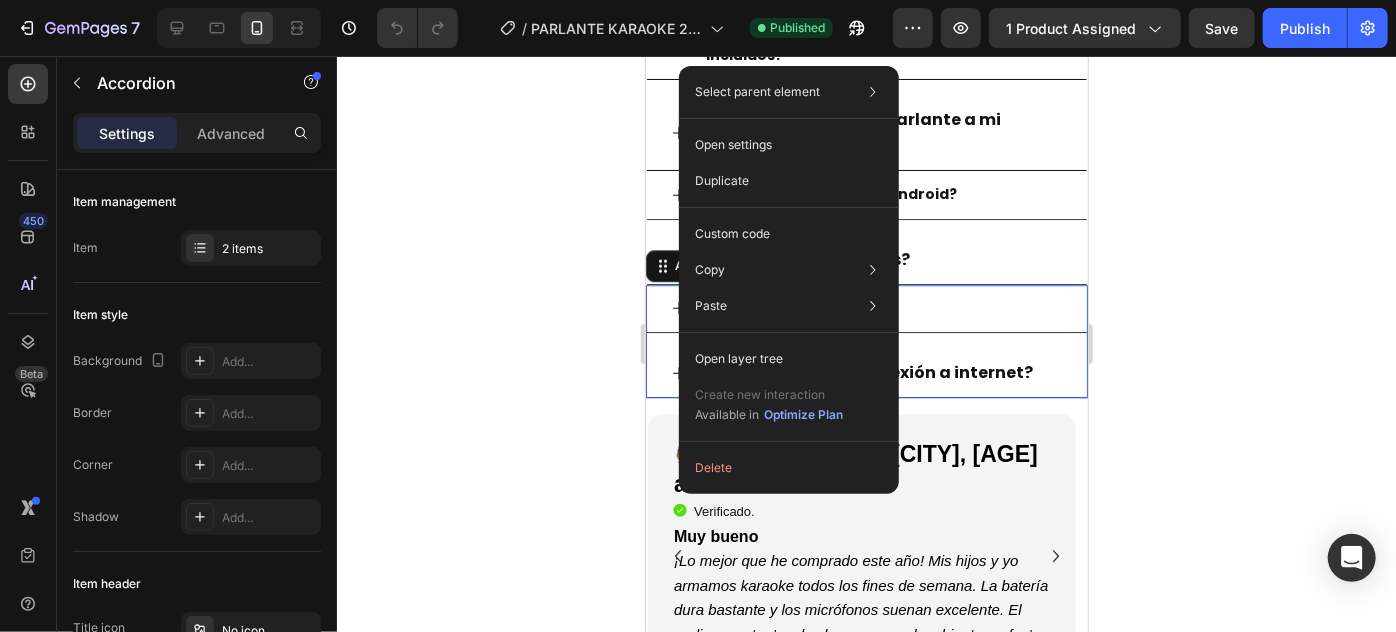 click 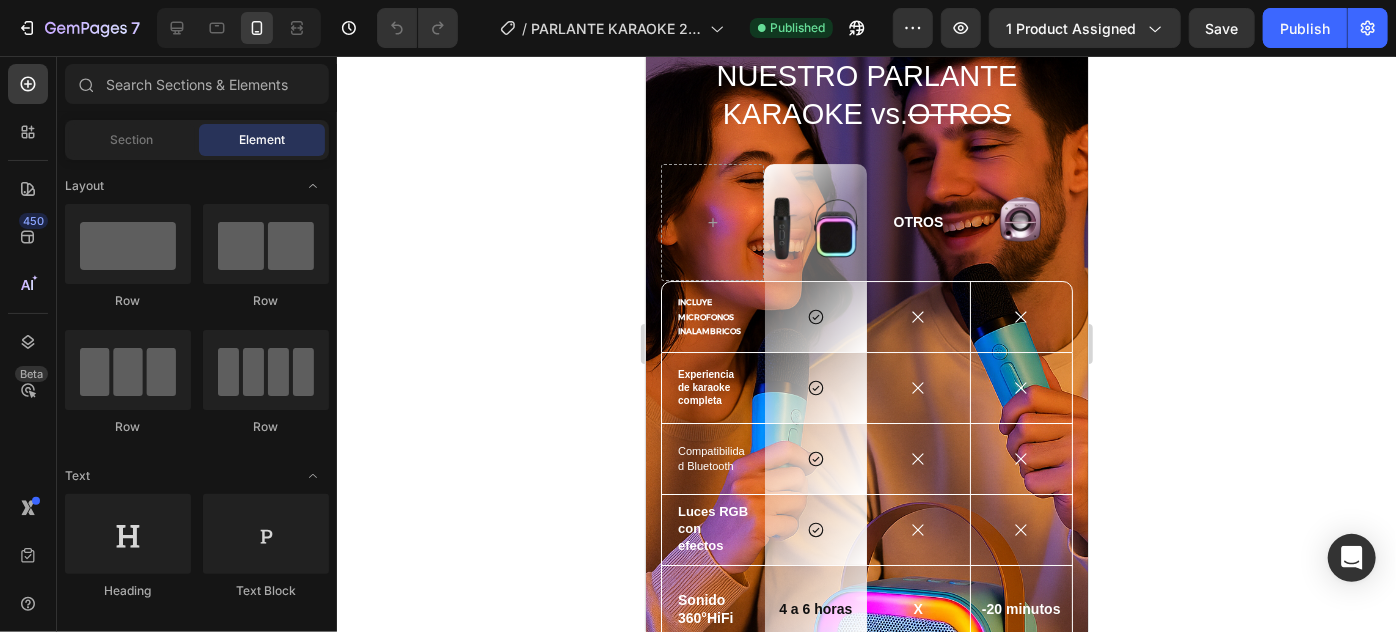 scroll, scrollTop: 2818, scrollLeft: 0, axis: vertical 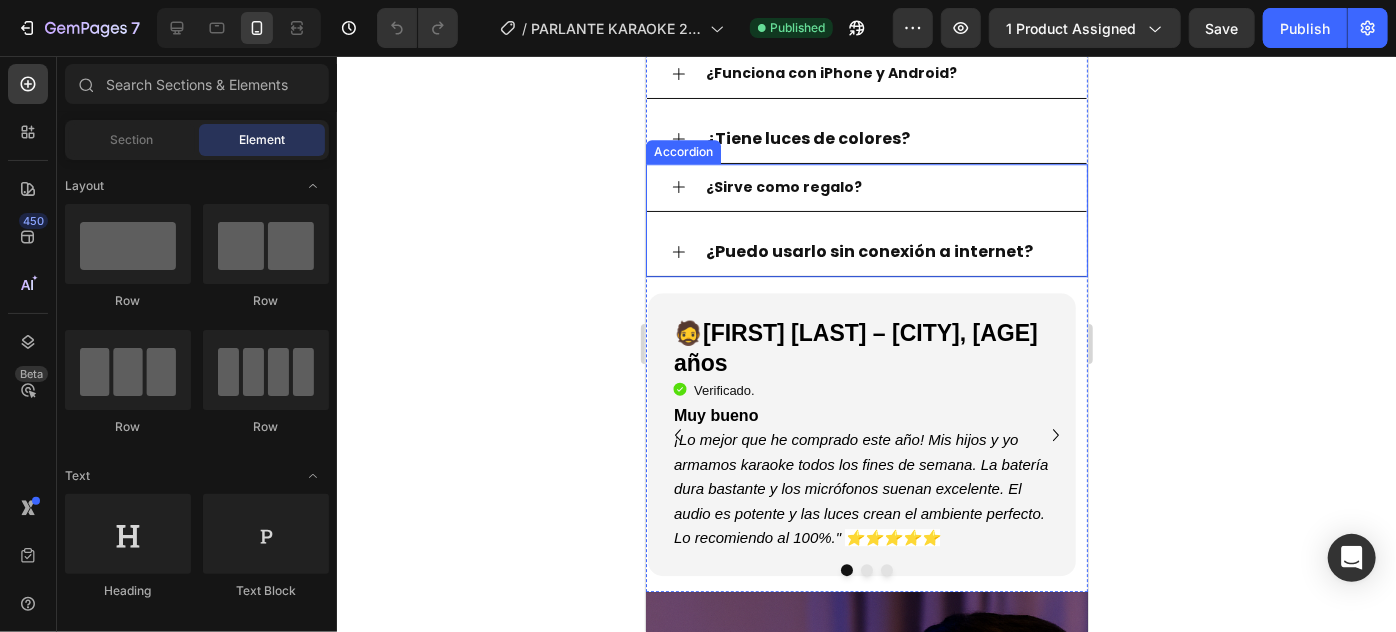click on "¿Puedo usarlo sin conexión a internet?" at bounding box center [868, 250] 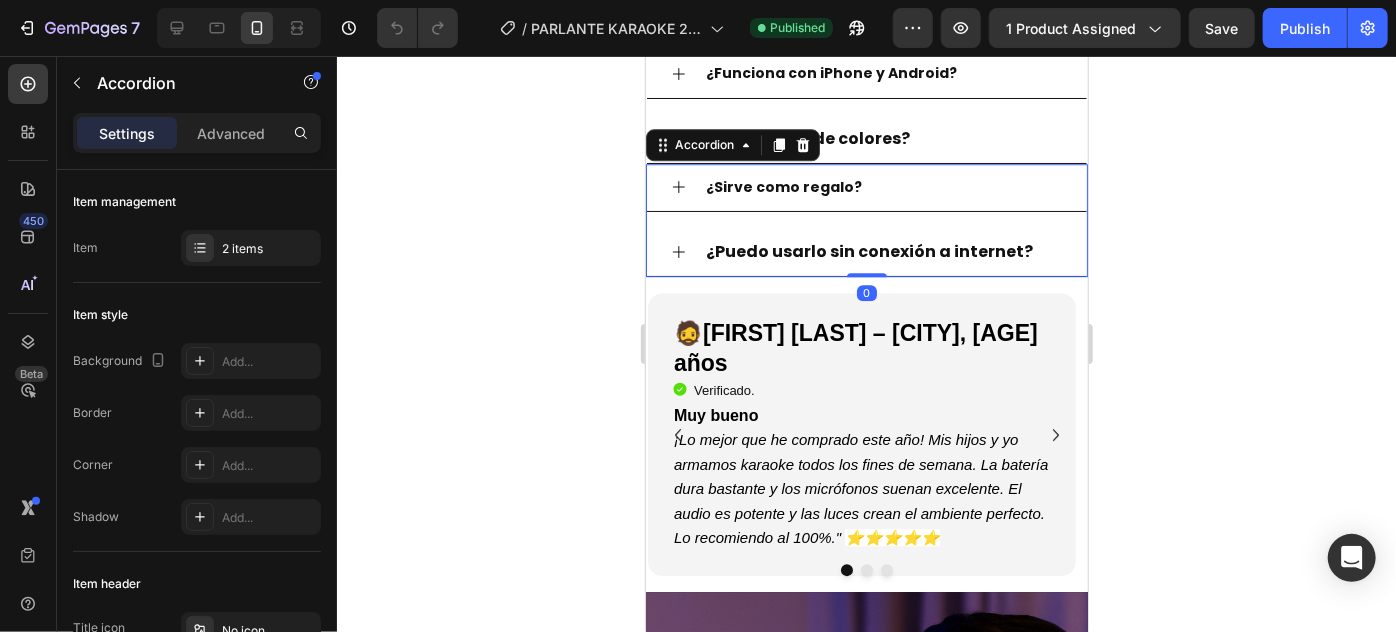 click on "¿Sirve como regalo?
¿Puedo usarlo sin conexión a internet?" at bounding box center [866, 219] 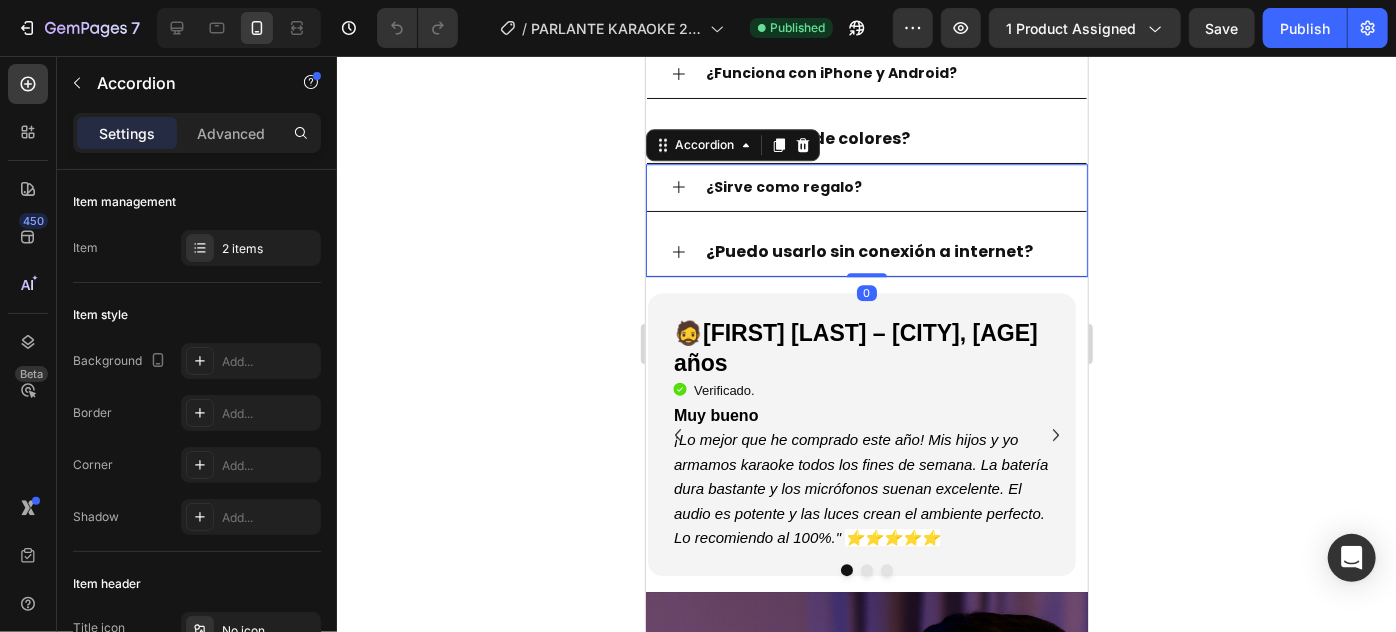 scroll, scrollTop: 2576, scrollLeft: 0, axis: vertical 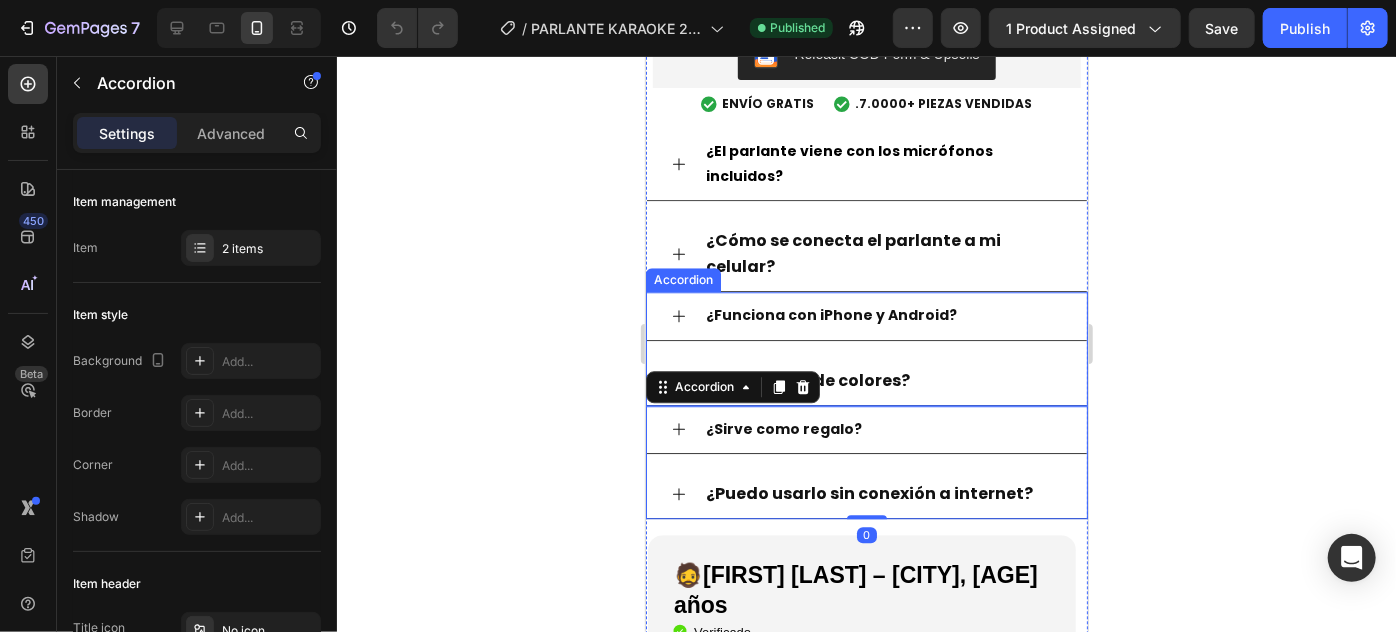 click on "¿Funciona con iPhone y Android?" at bounding box center (866, 315) 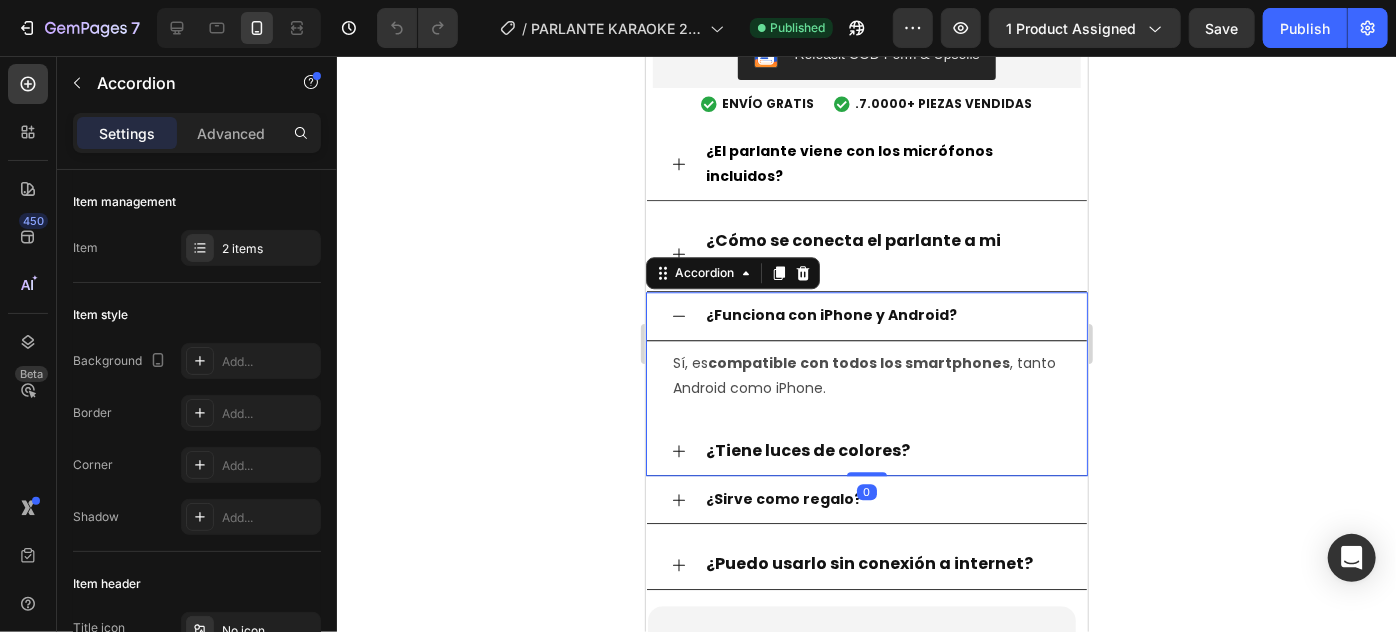 click 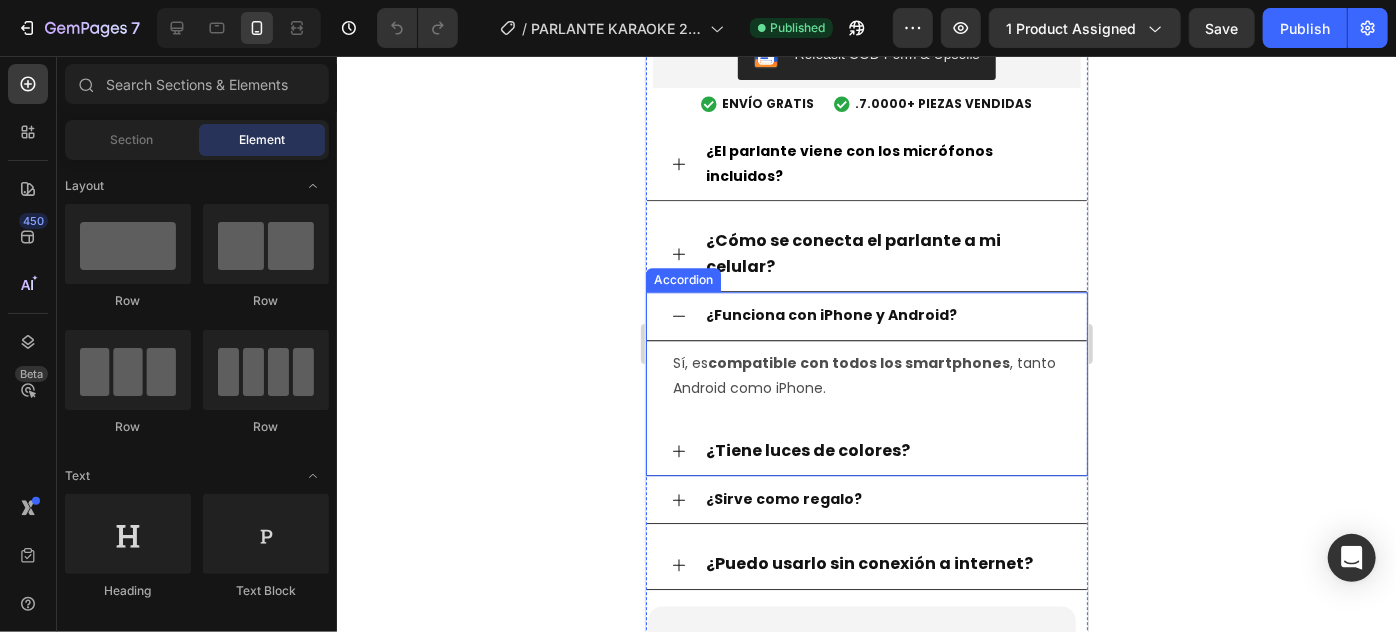click 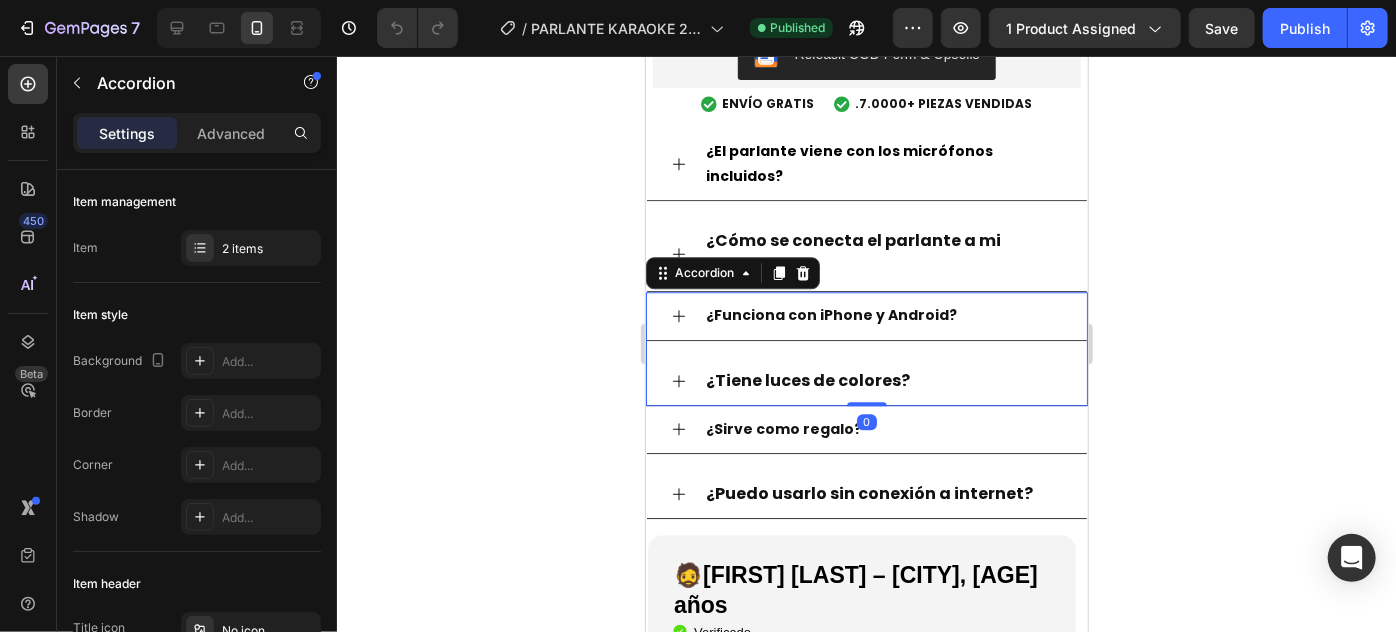scroll, scrollTop: 2333, scrollLeft: 0, axis: vertical 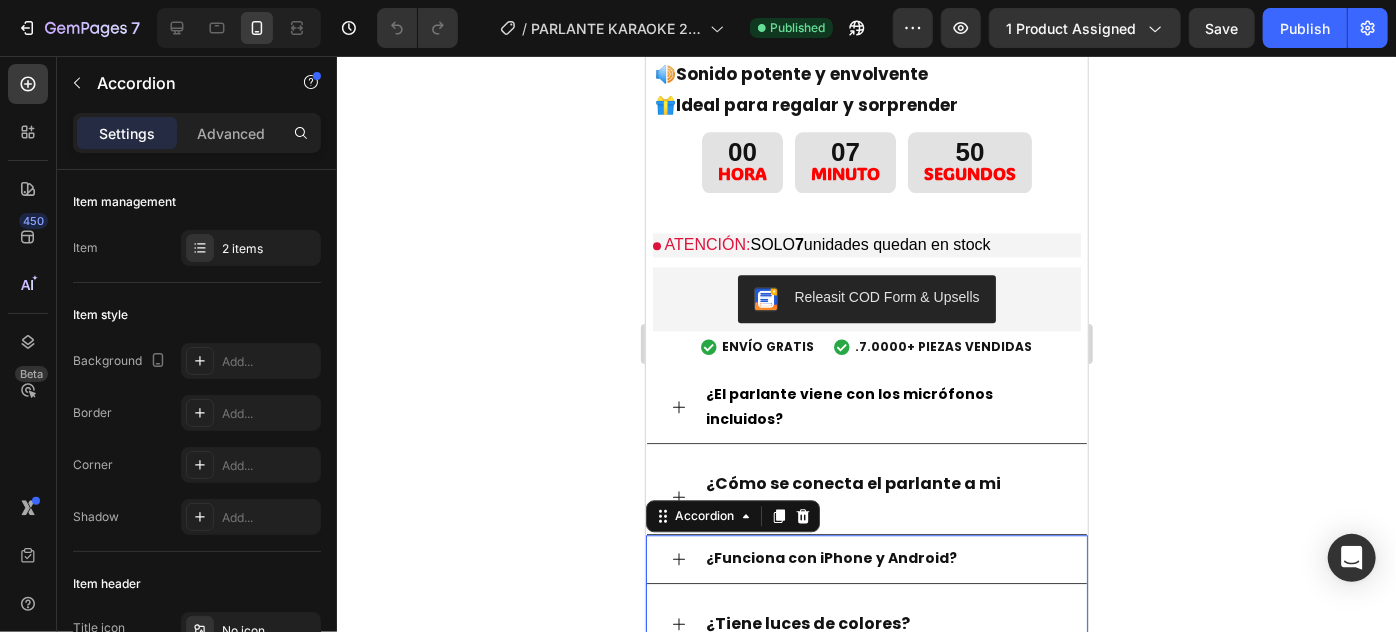 click 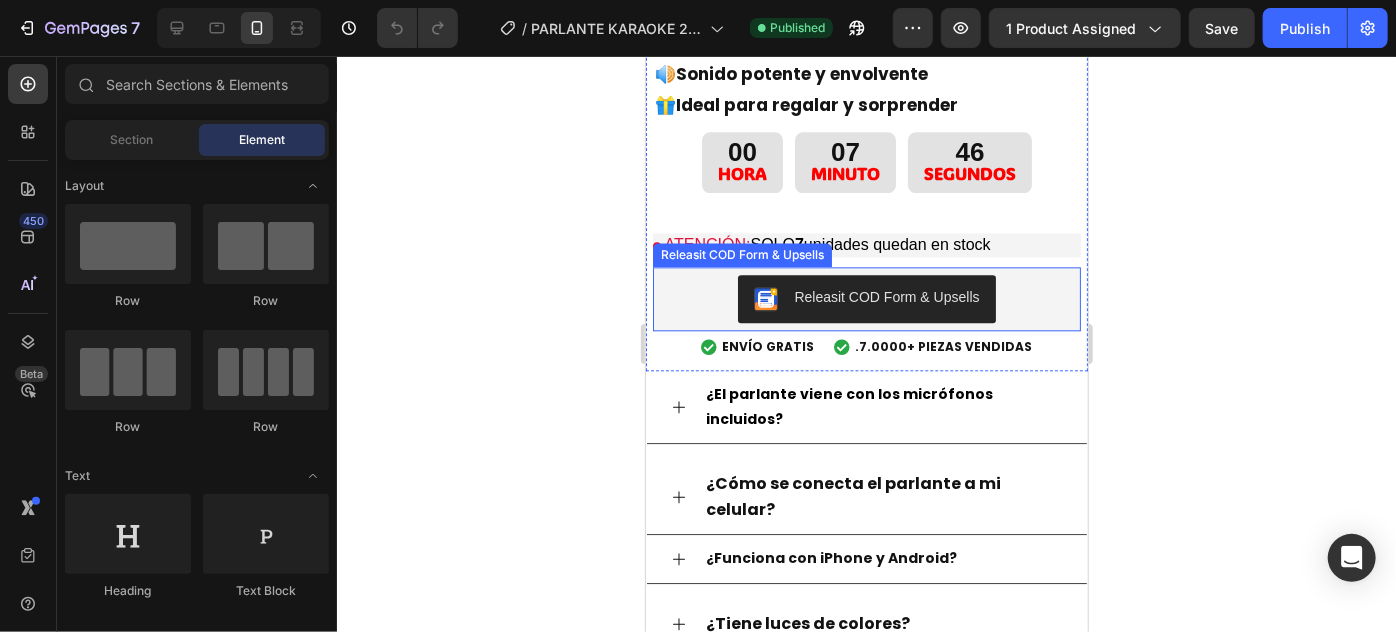 click on "Releasit COD Form & Upsells" at bounding box center [866, 298] 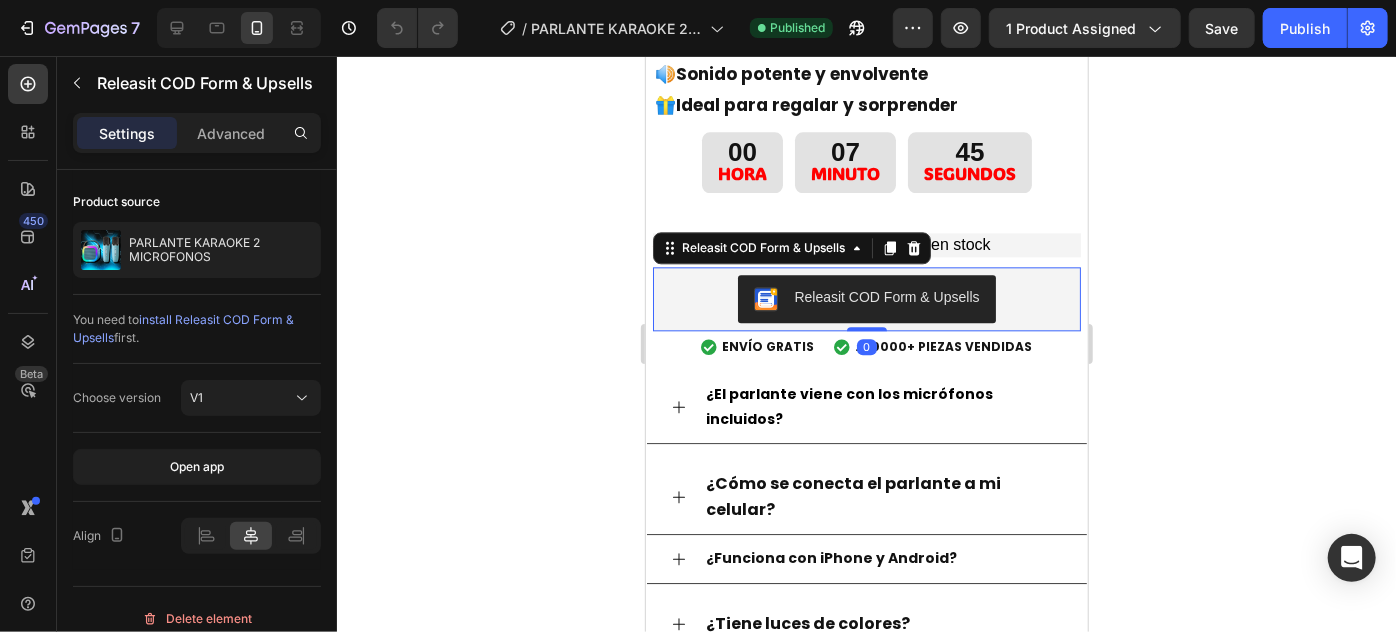 click 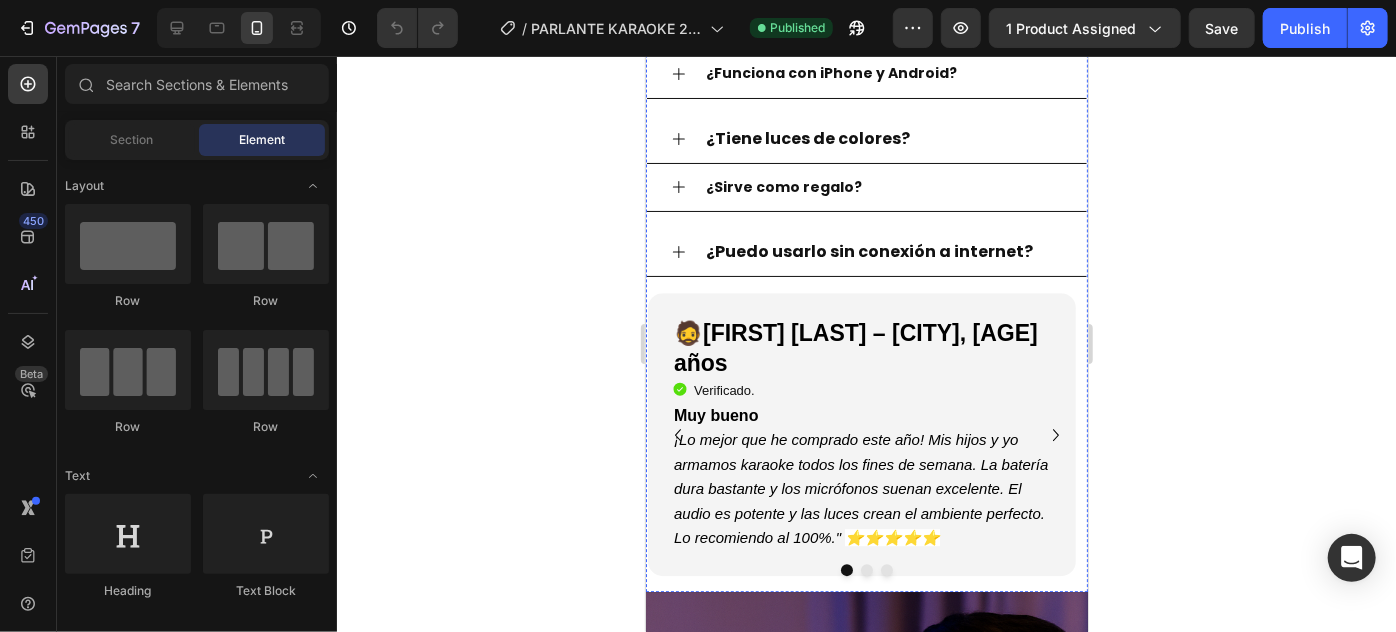scroll, scrollTop: 2576, scrollLeft: 0, axis: vertical 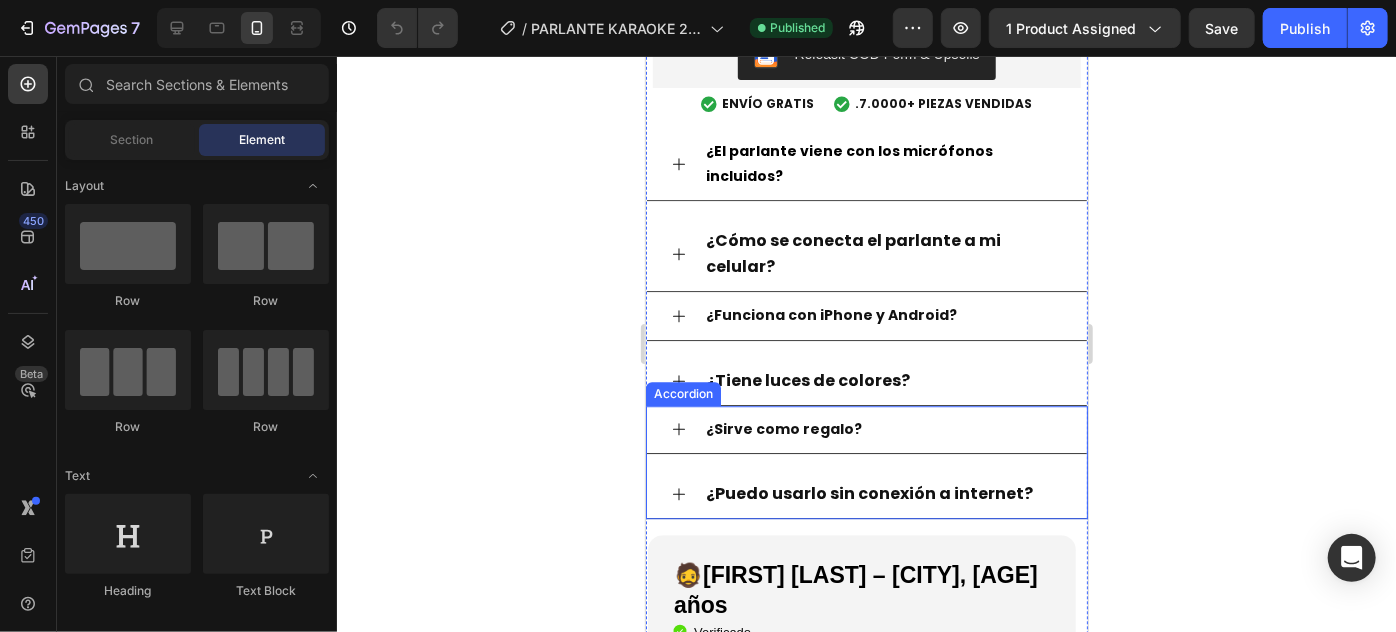 click 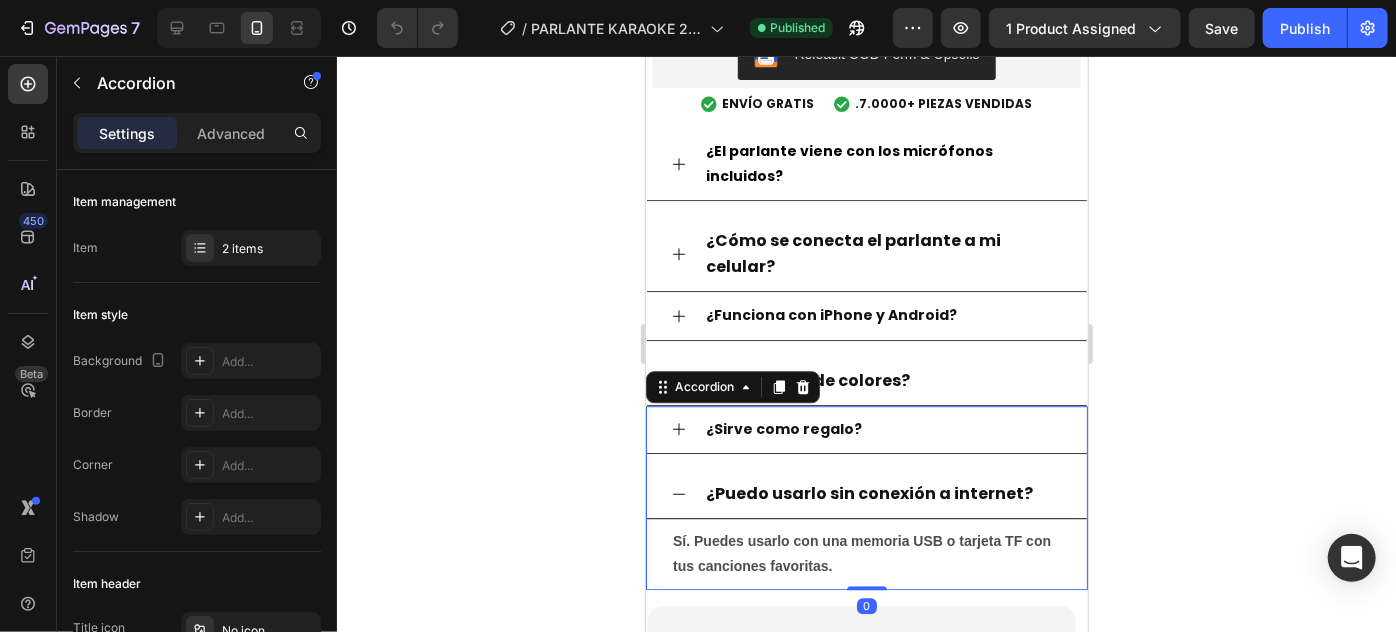 click on "¿Puedo usarlo sin conexión a internet?" at bounding box center [866, 493] 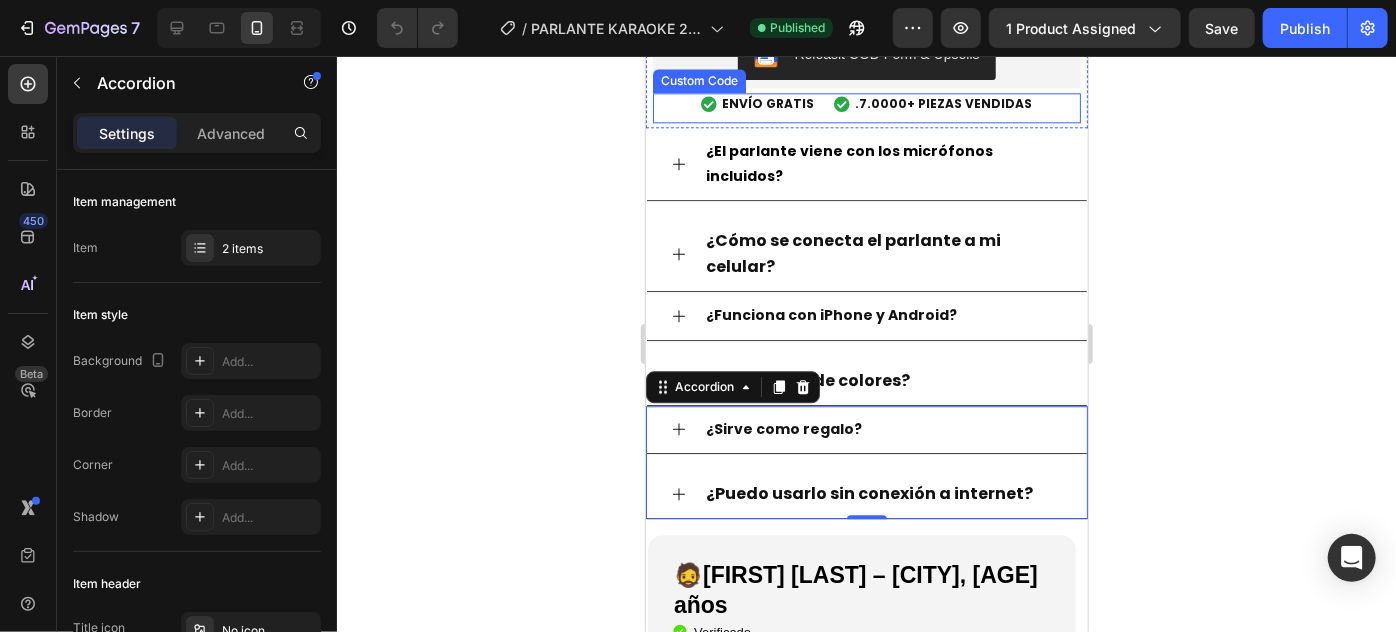 scroll, scrollTop: 2455, scrollLeft: 0, axis: vertical 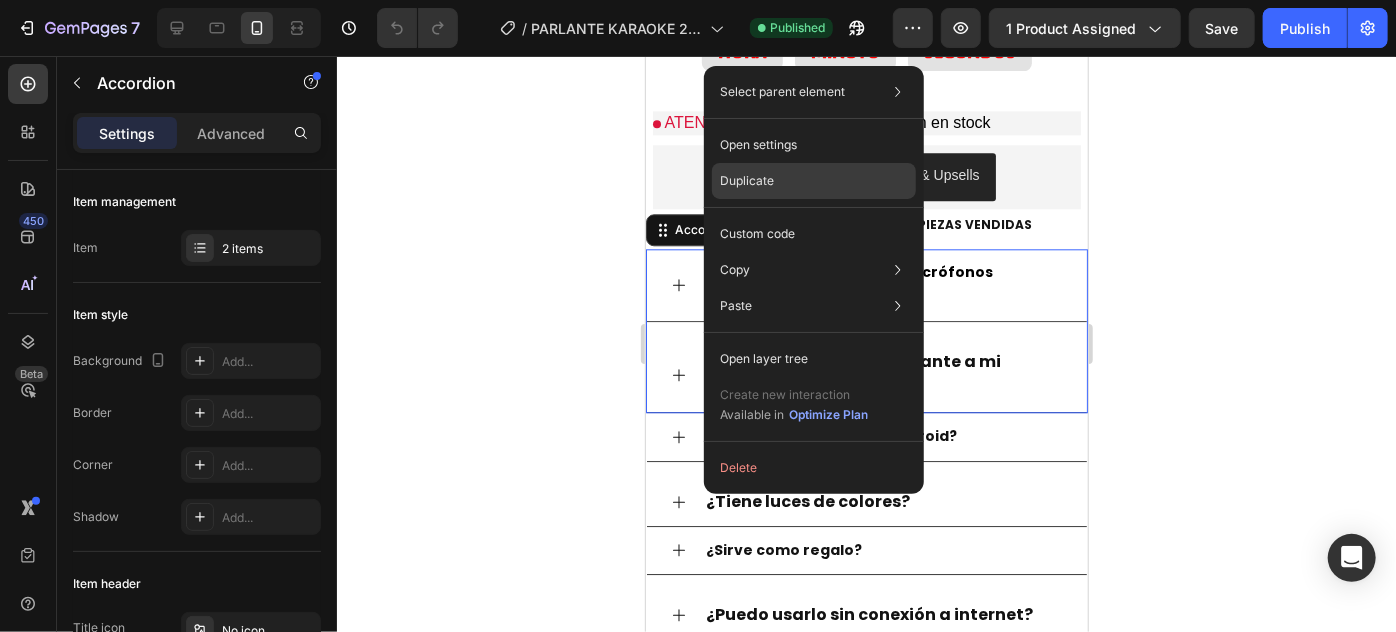 click on "Duplicate" at bounding box center (747, 181) 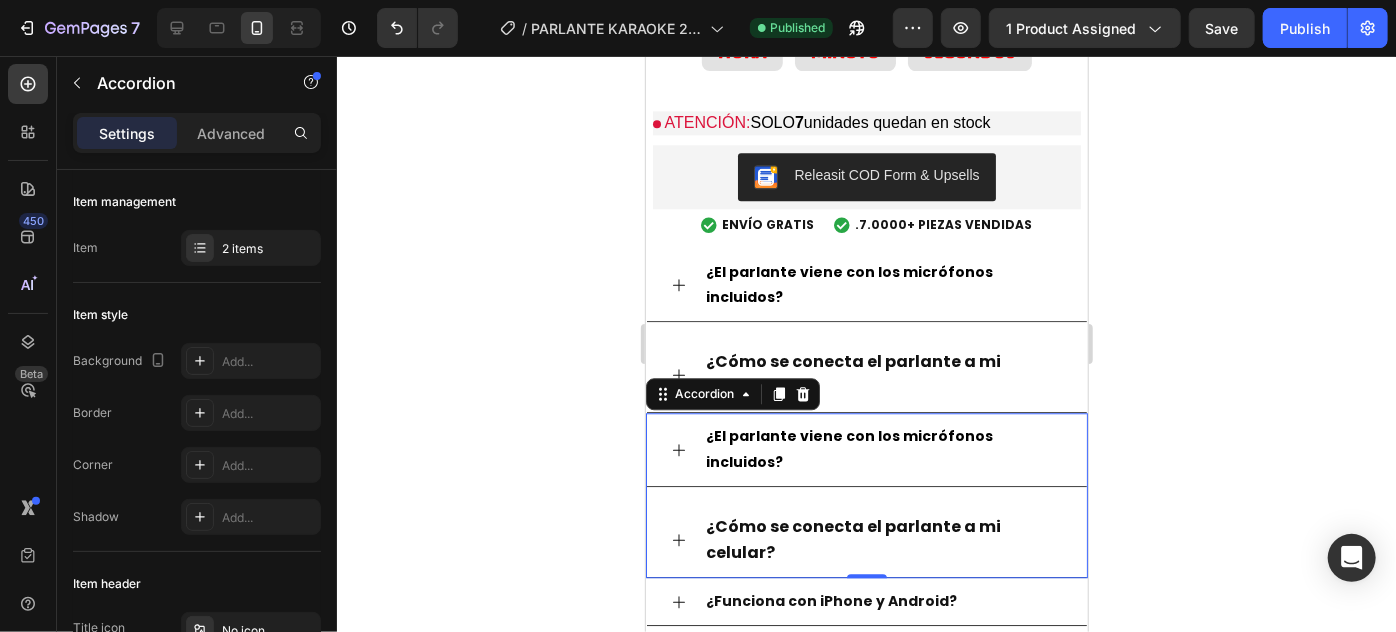 scroll, scrollTop: 2576, scrollLeft: 0, axis: vertical 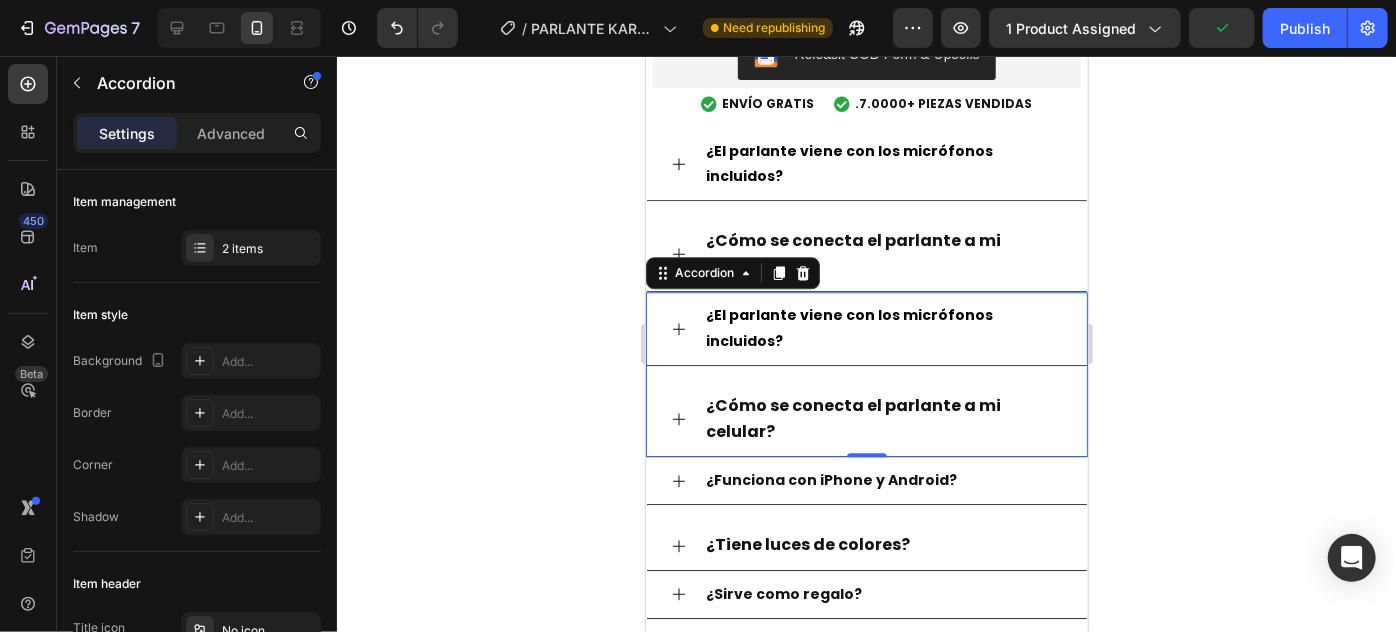 click 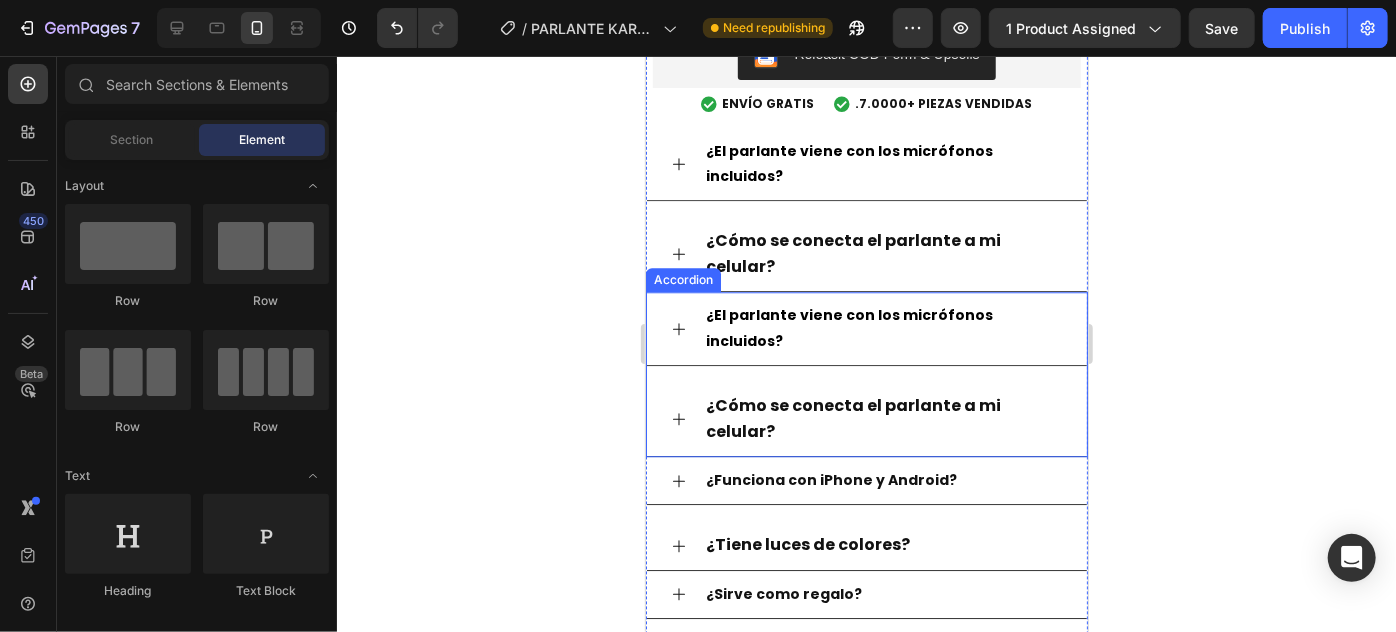 click on "¿Cómo se conecta el parlante a mi celular?" at bounding box center [852, 417] 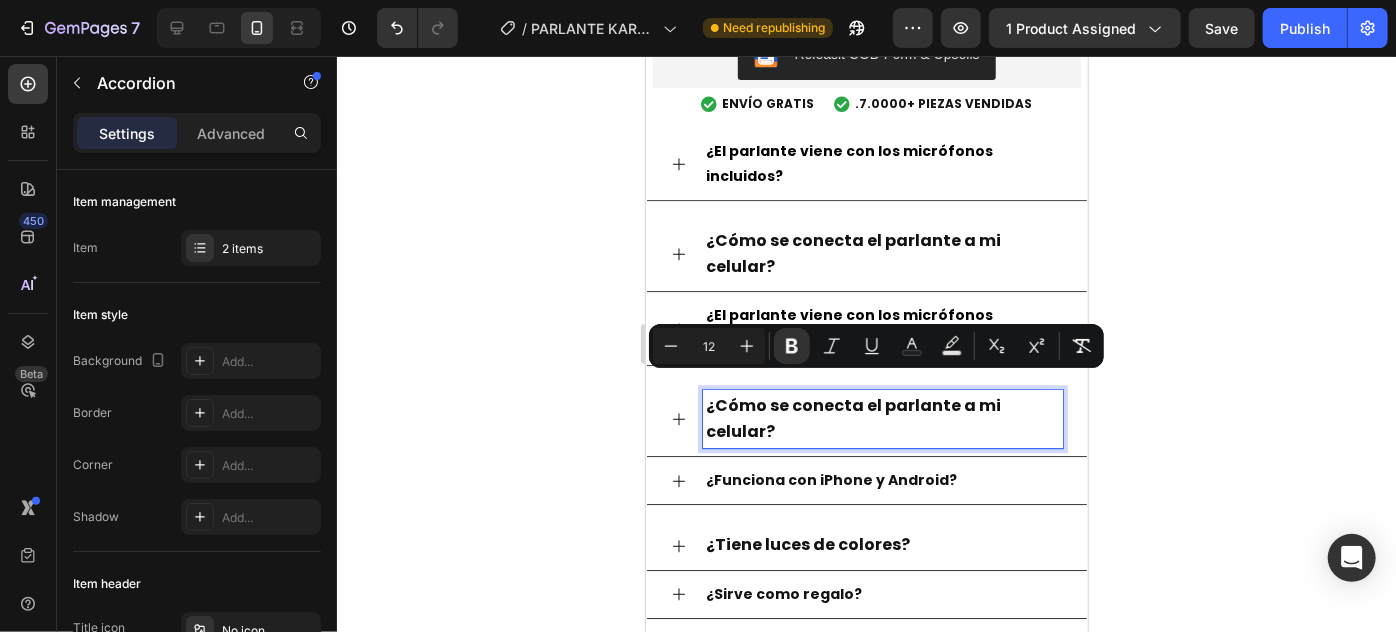 click on "¿Cómo se conecta el parlante a mi celular?" at bounding box center [852, 417] 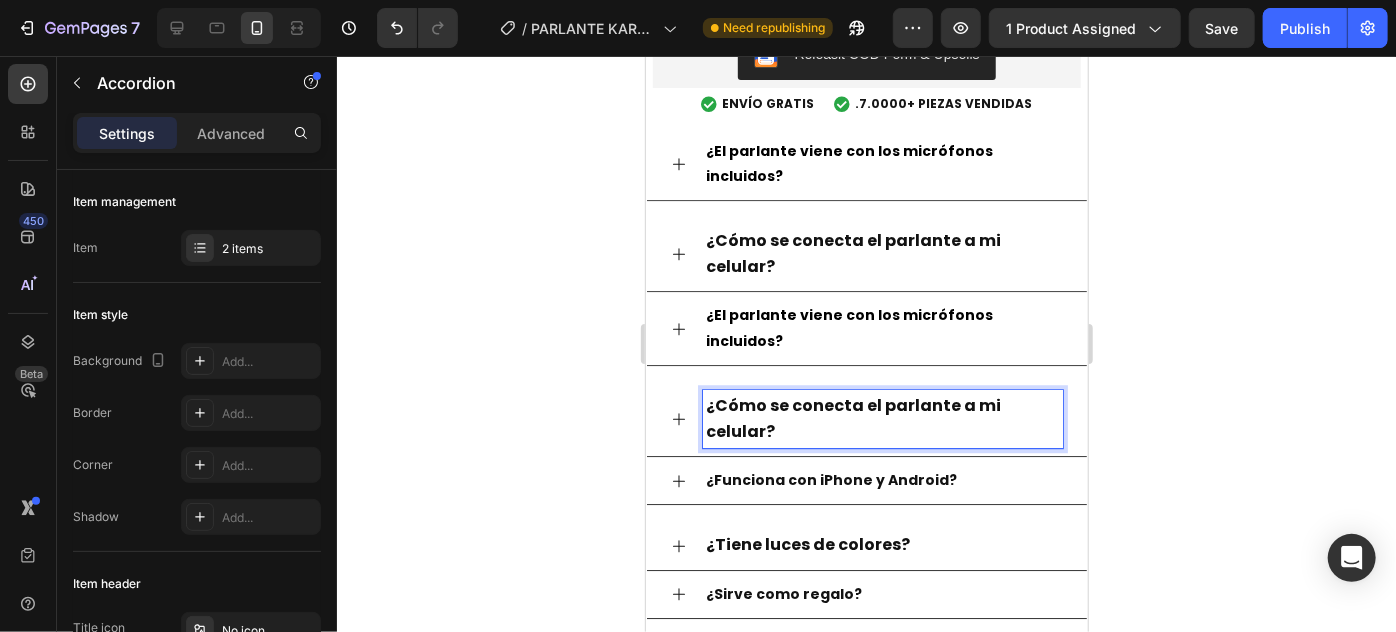 click on "¿Cómo se conecta el parlante a mi celular?" at bounding box center (866, 418) 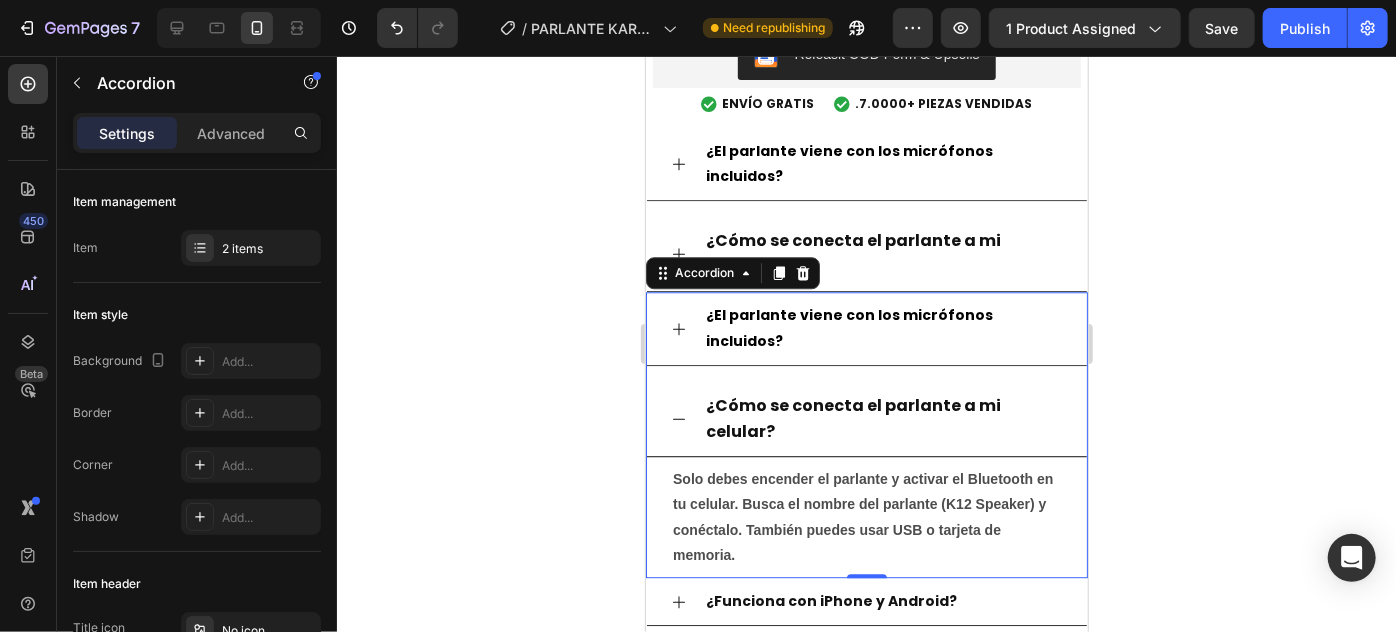 click on "¿Cómo se conecta el parlante a mi celular?" at bounding box center [882, 418] 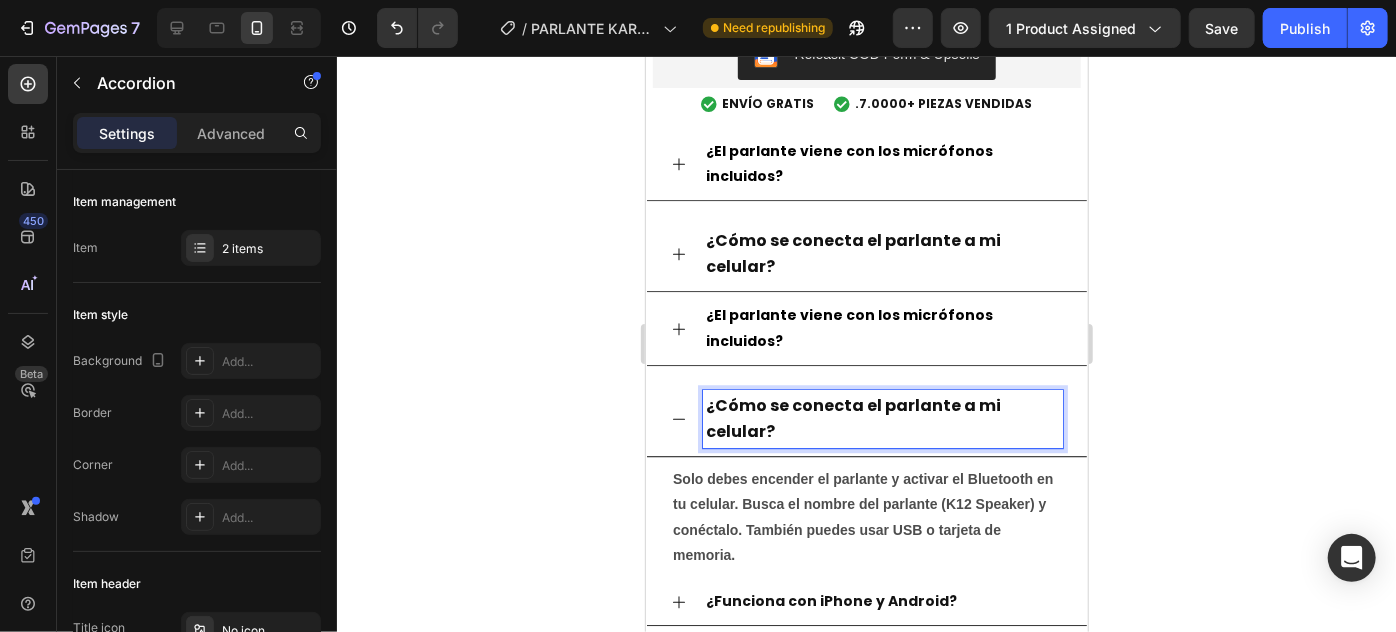 click on "¿Cómo se conecta el parlante a mi celular?" at bounding box center (852, 417) 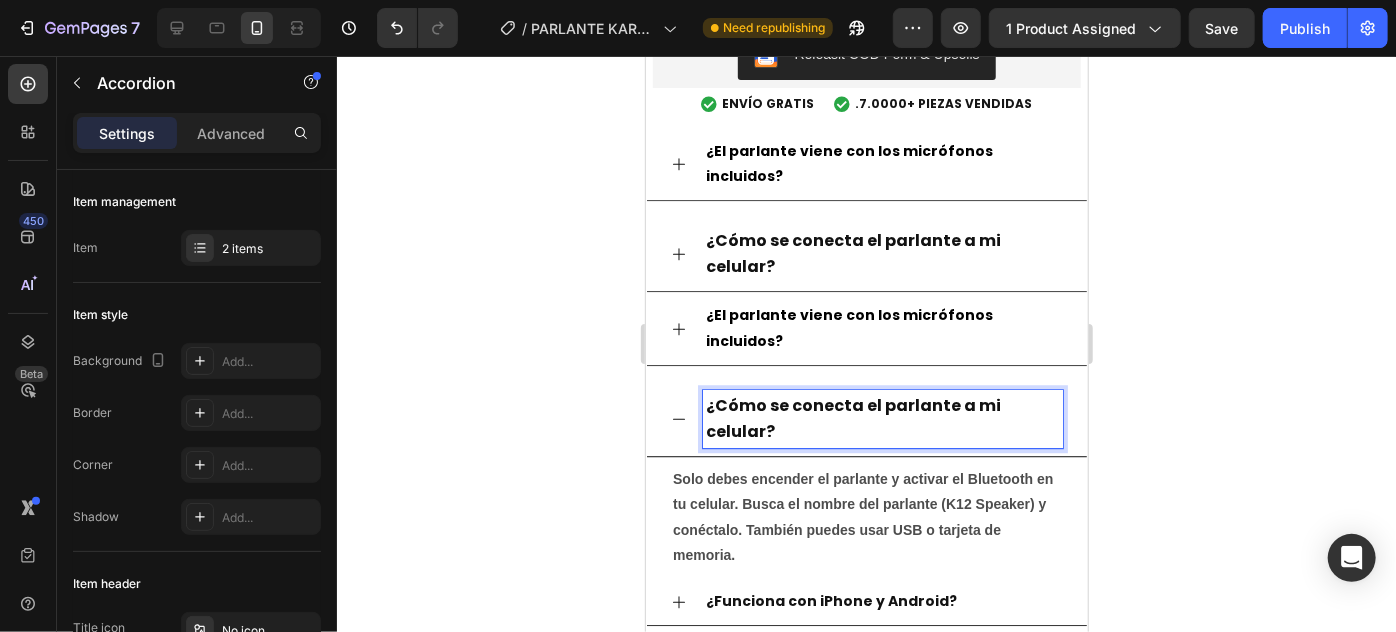 click on "¿Cómo se conecta el parlante a mi celular?" at bounding box center (852, 417) 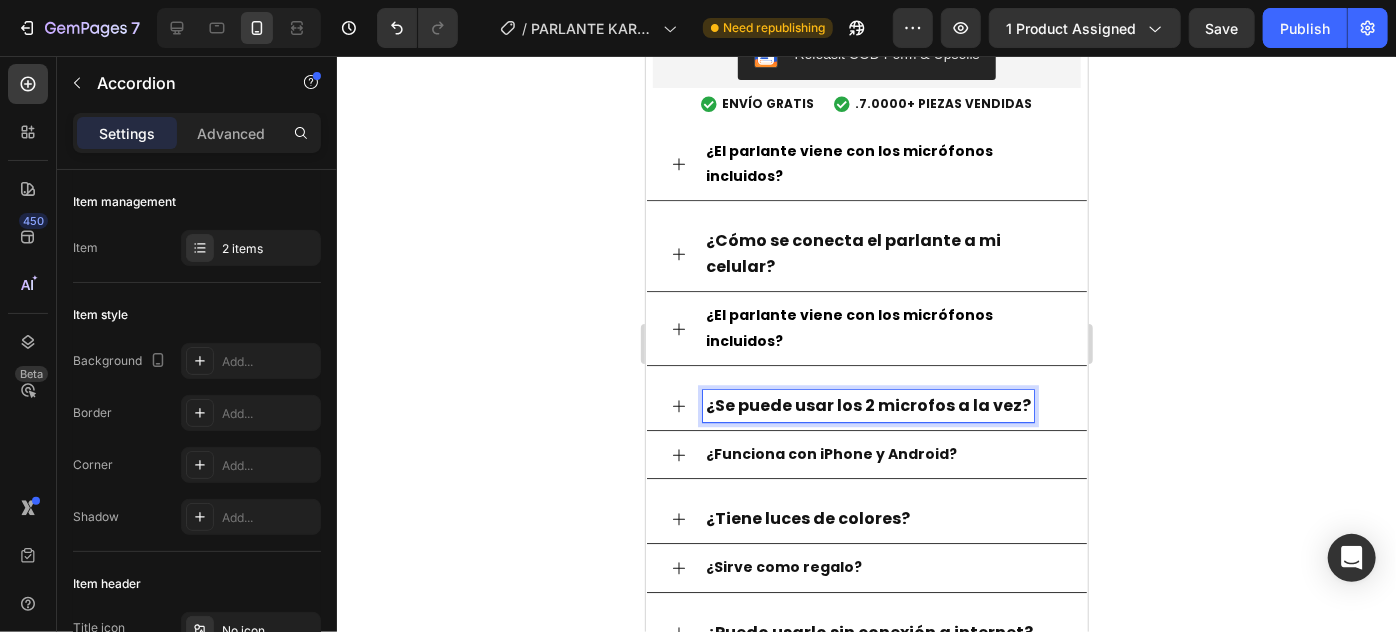 click on "¿Se puede usar los 2 microfos a la vez?" at bounding box center [867, 404] 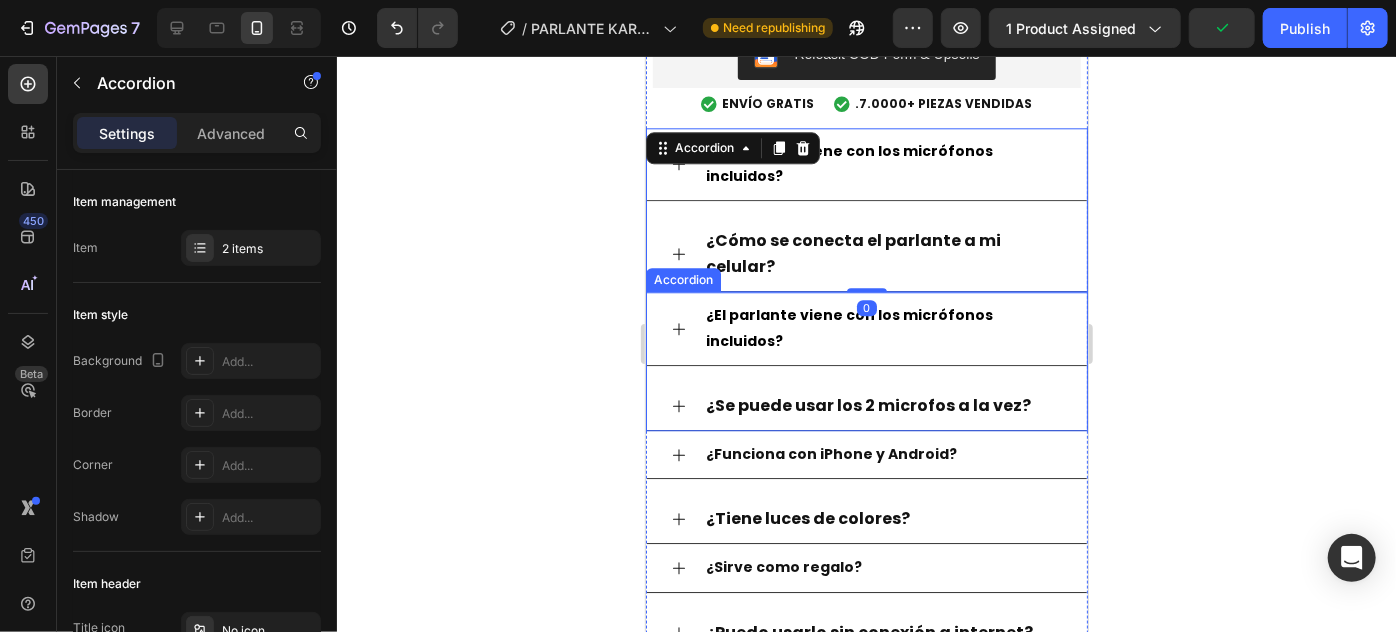 click on "¿Se puede usar los 2 microfos a la vez?" at bounding box center [867, 404] 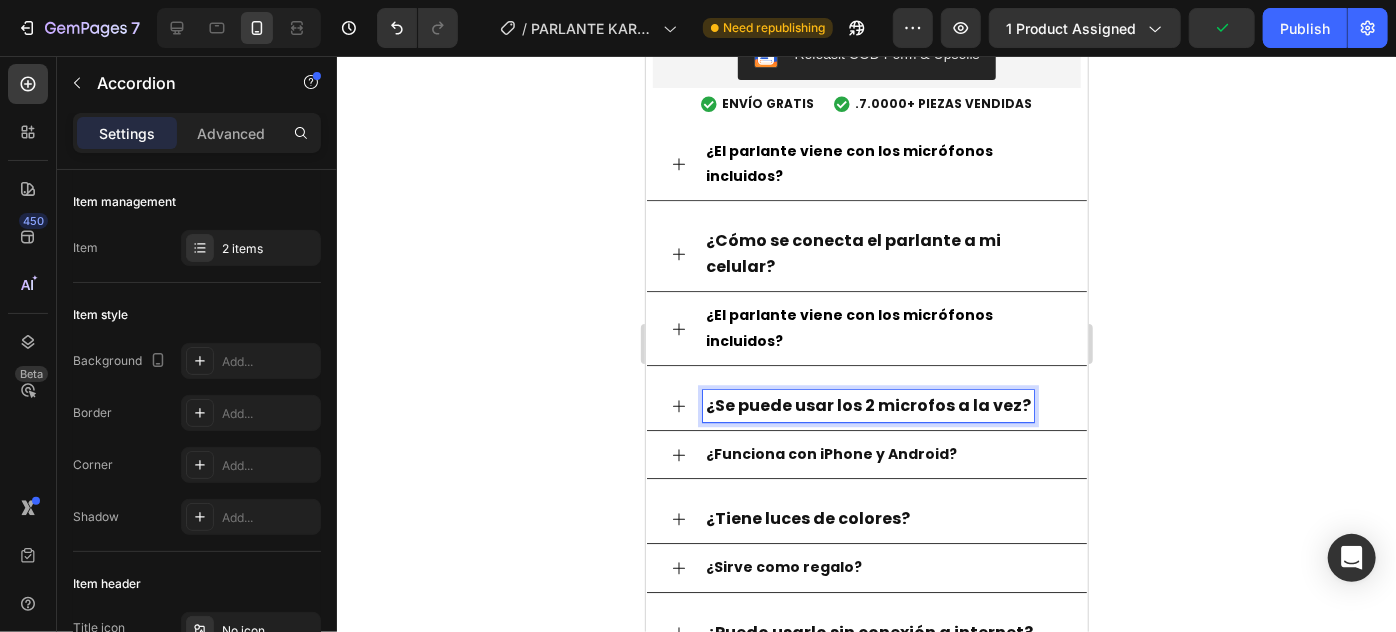 click on "¿Se puede usar los 2 microfos a la vez?" at bounding box center (867, 404) 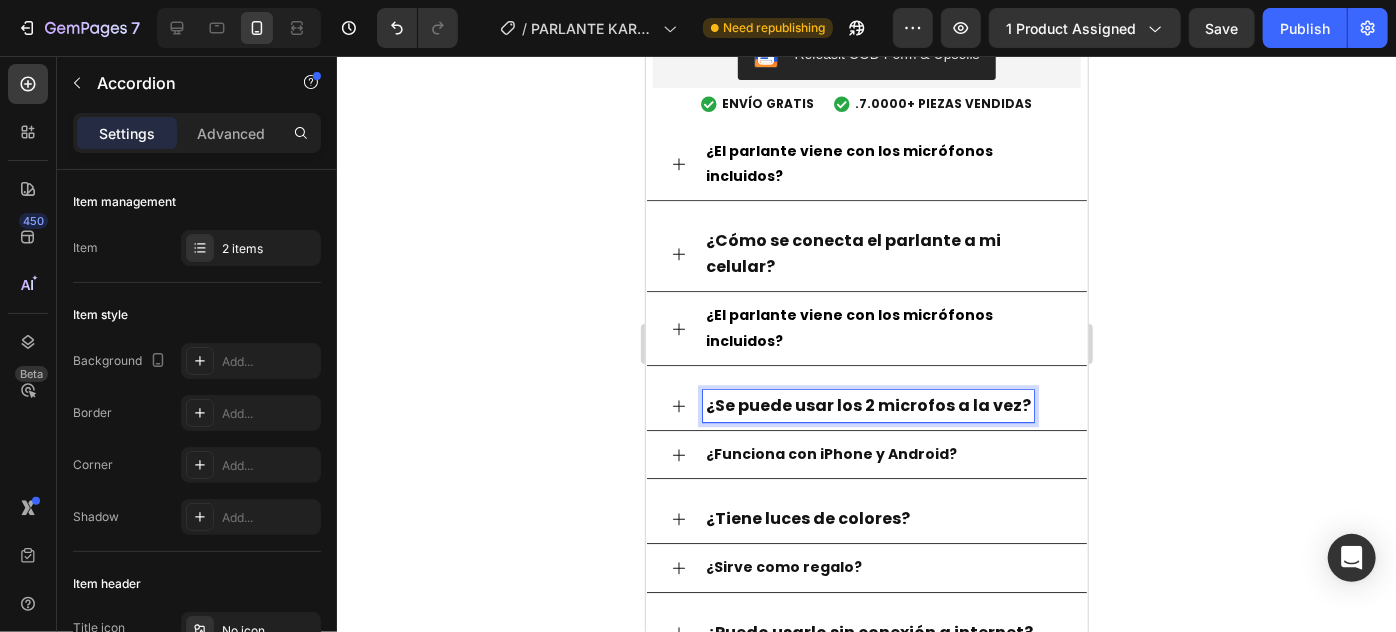 click on "¿Se puede usar los 2 microfos a la vez?" at bounding box center (867, 404) 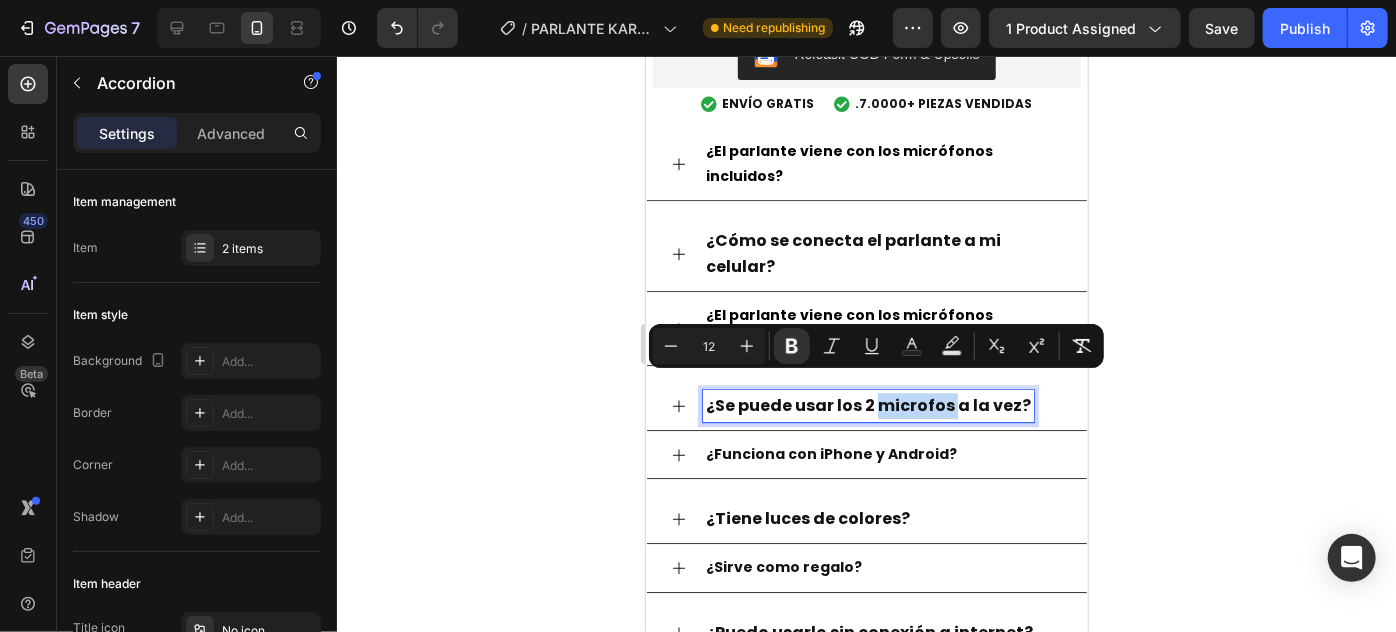 click on "¿Se puede usar los 2 microfos a la vez?" at bounding box center [867, 404] 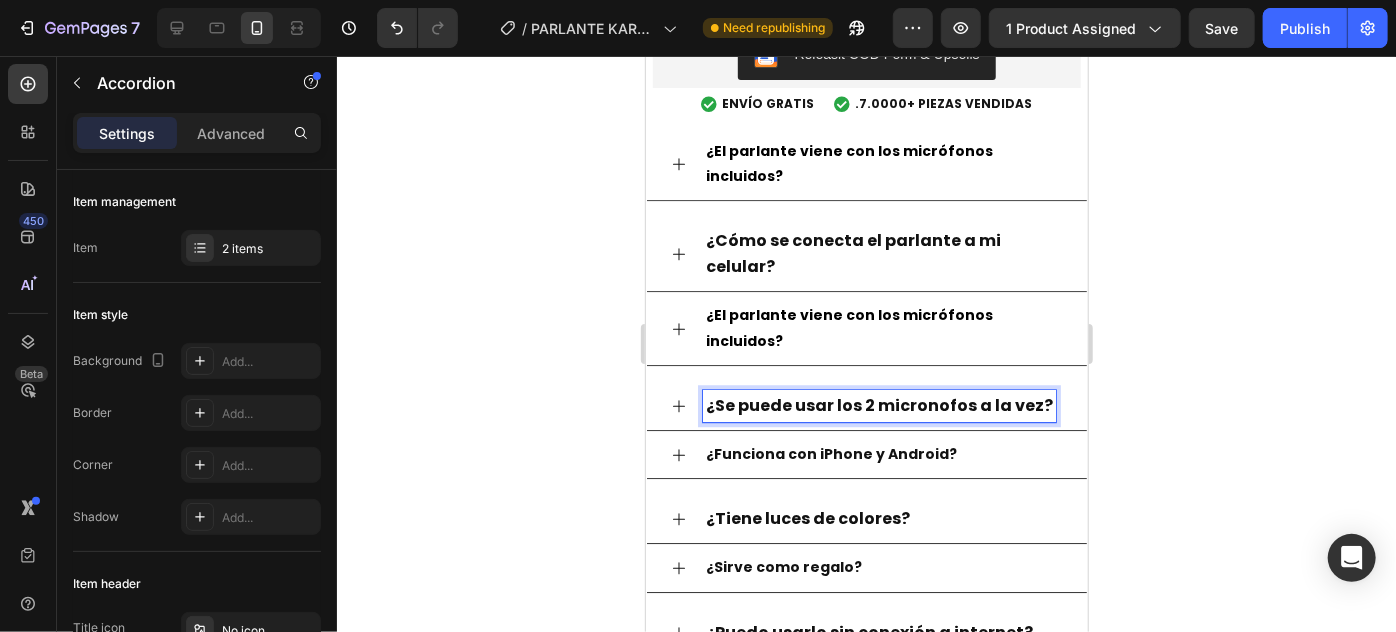 click 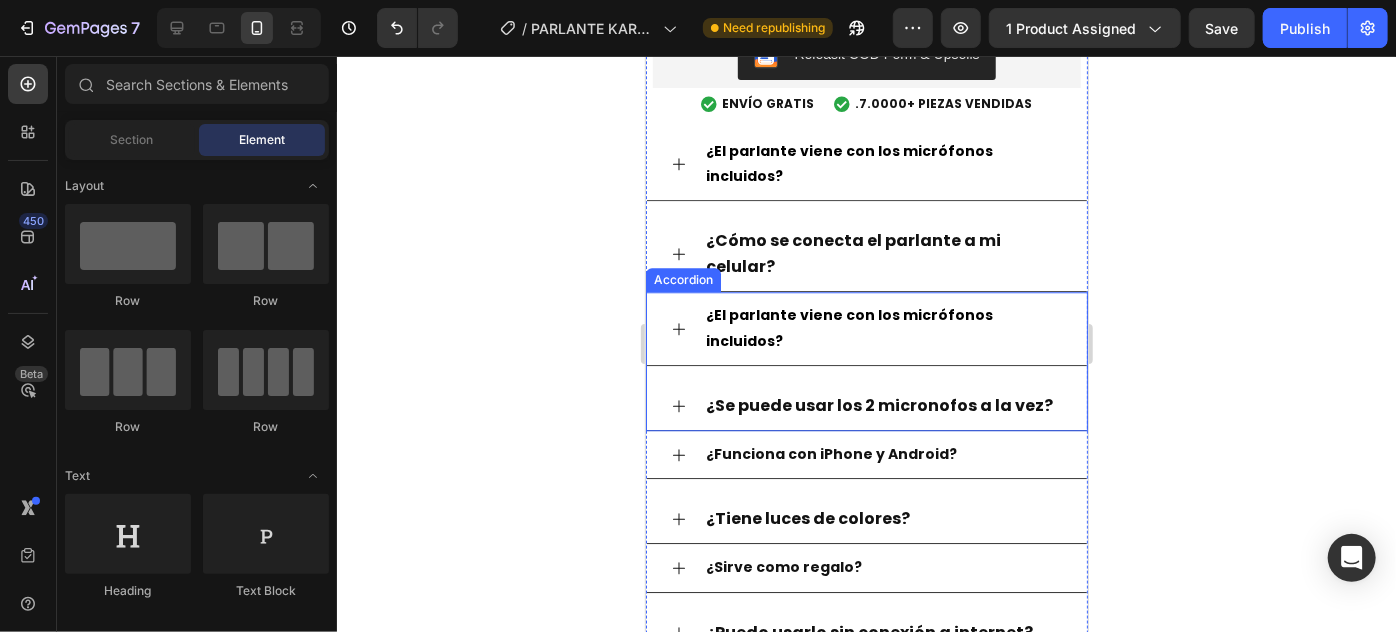 click 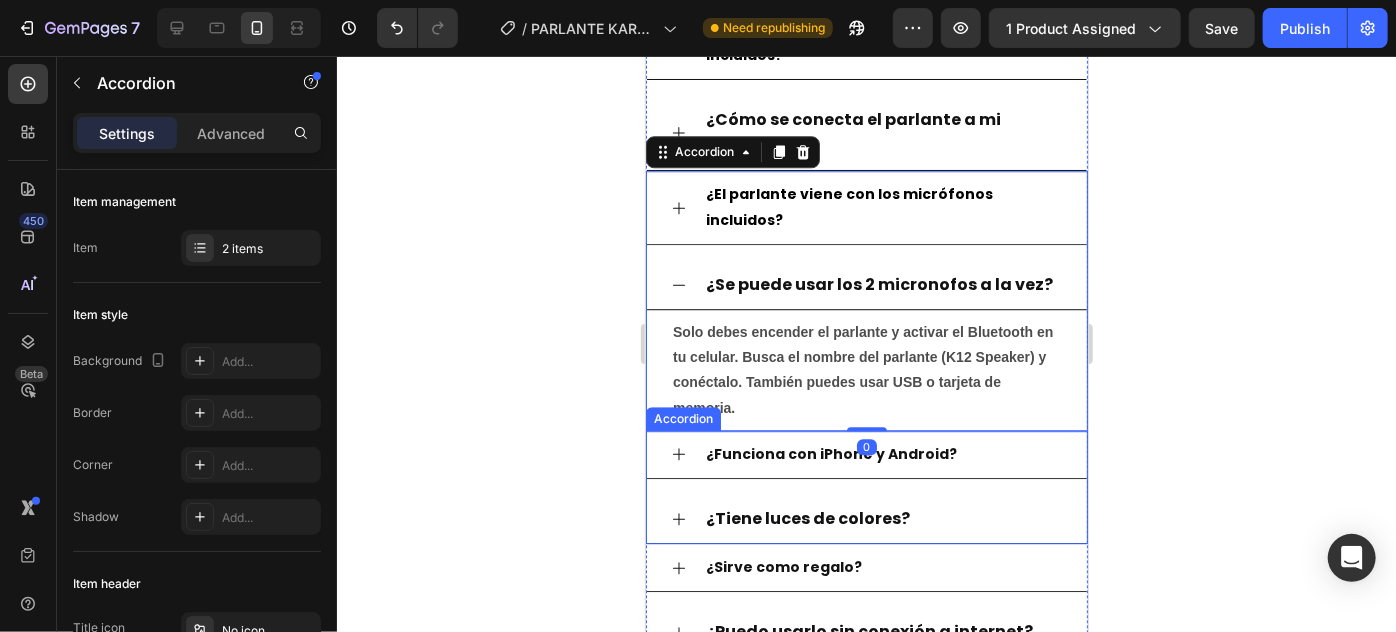scroll, scrollTop: 2818, scrollLeft: 0, axis: vertical 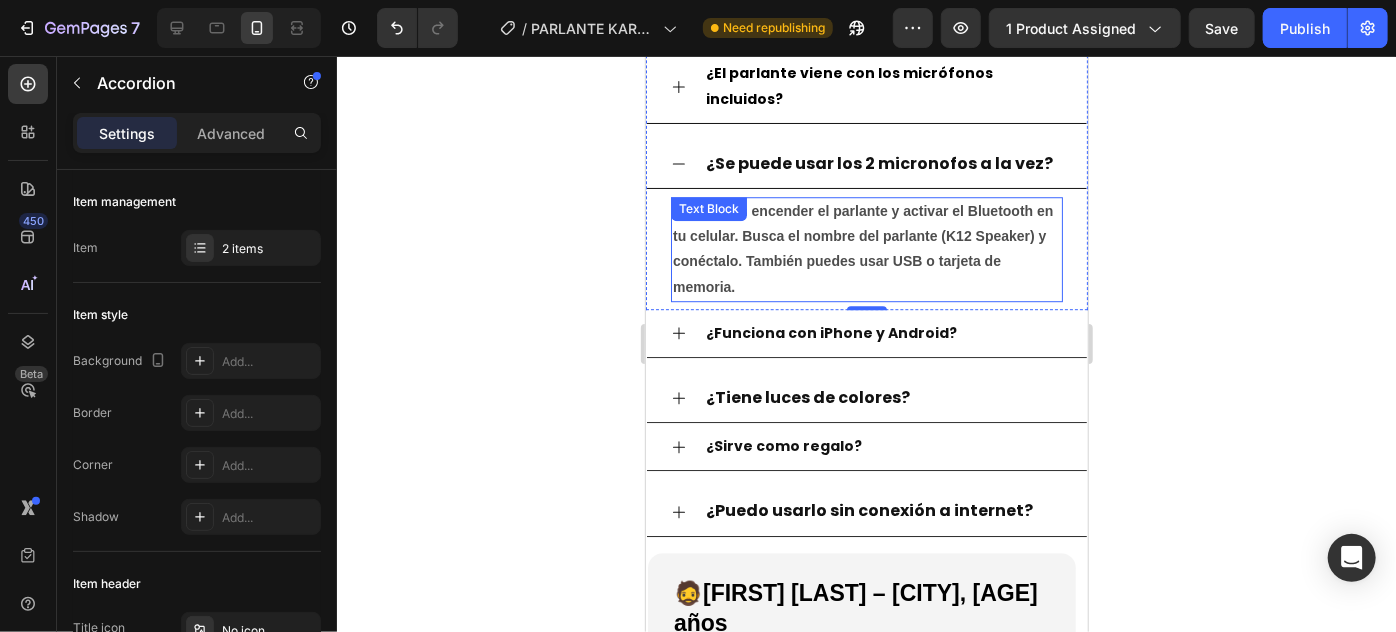 click on "Solo debes encender el parlante y activar el Bluetooth en tu celular. Busca el nombre del parlante (K12 Speaker) y conéctalo. También puedes usar USB o tarjeta de memoria." at bounding box center (862, 248) 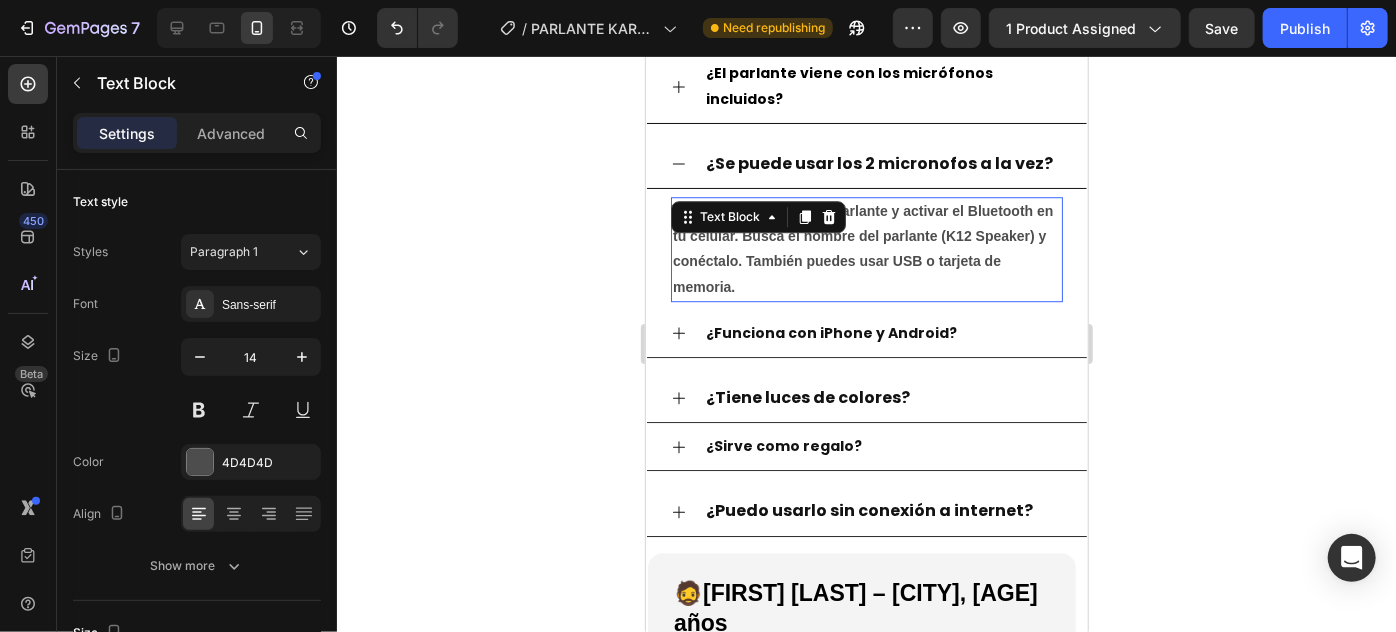 click on "Solo debes encender el parlante y activar el Bluetooth en tu celular. Busca el nombre del parlante (K12 Speaker) y conéctalo. También puedes usar USB o tarjeta de memoria." at bounding box center [862, 248] 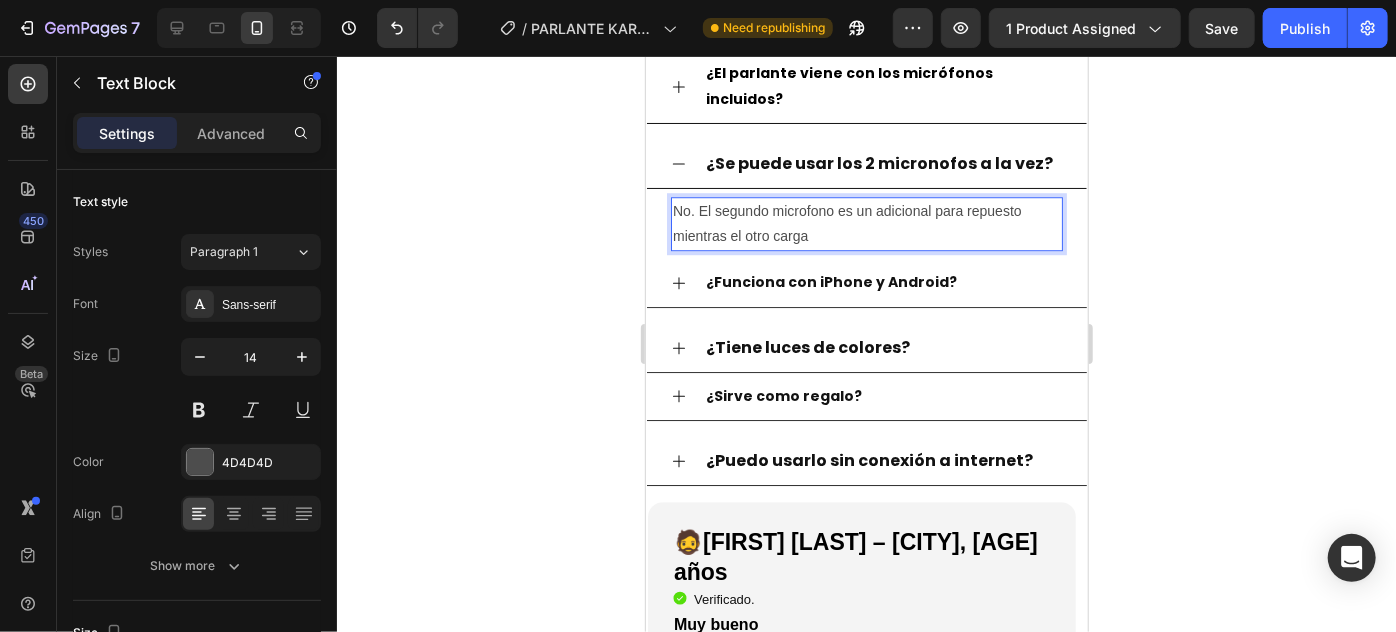click on "No. El segundo microfono es un adicional para repuesto mientras el otro carga" at bounding box center [866, 223] 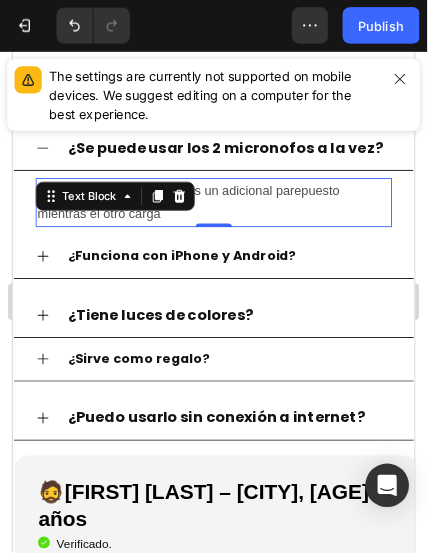 scroll, scrollTop: 2552, scrollLeft: 0, axis: vertical 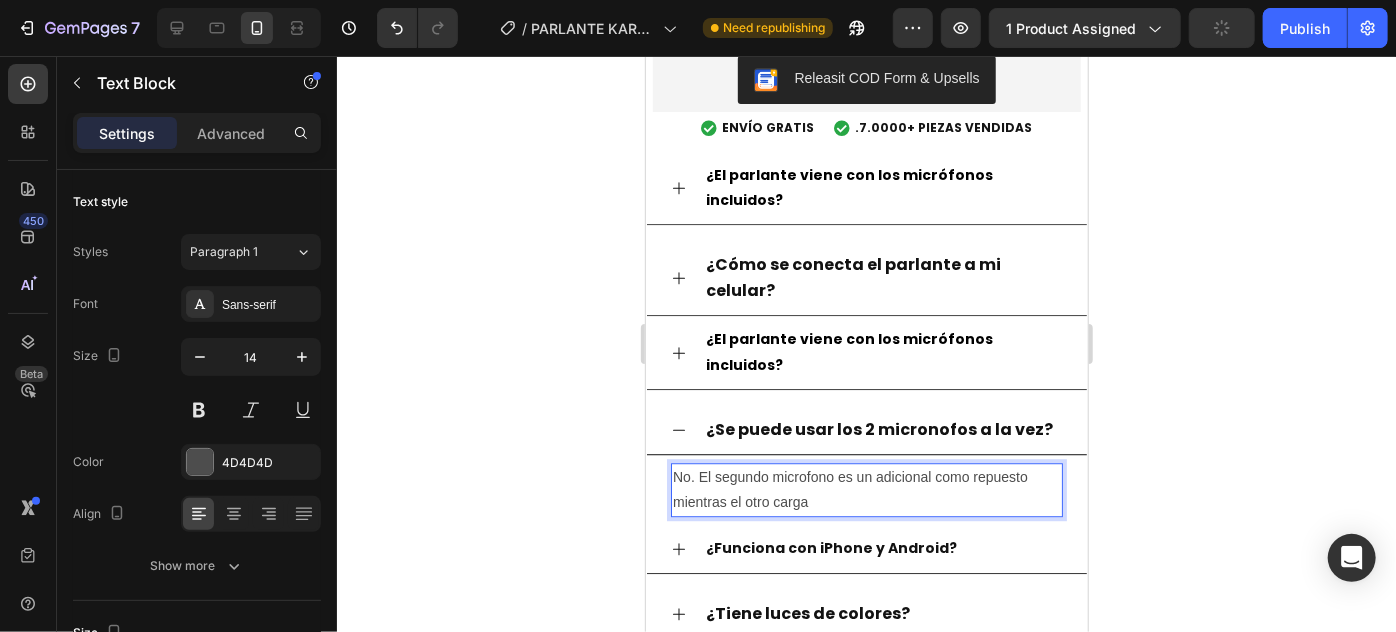 click on "No. El segundo microfono es un adicional como repuesto mientras el otro carga" at bounding box center (866, 489) 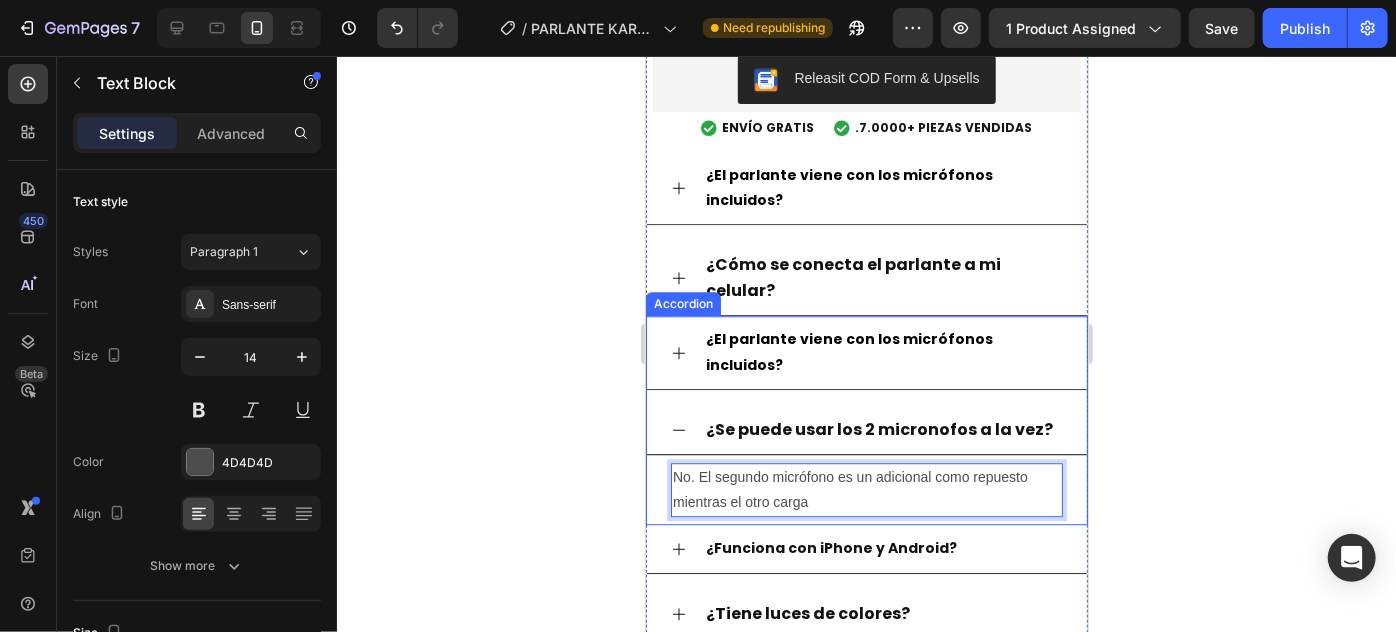 click 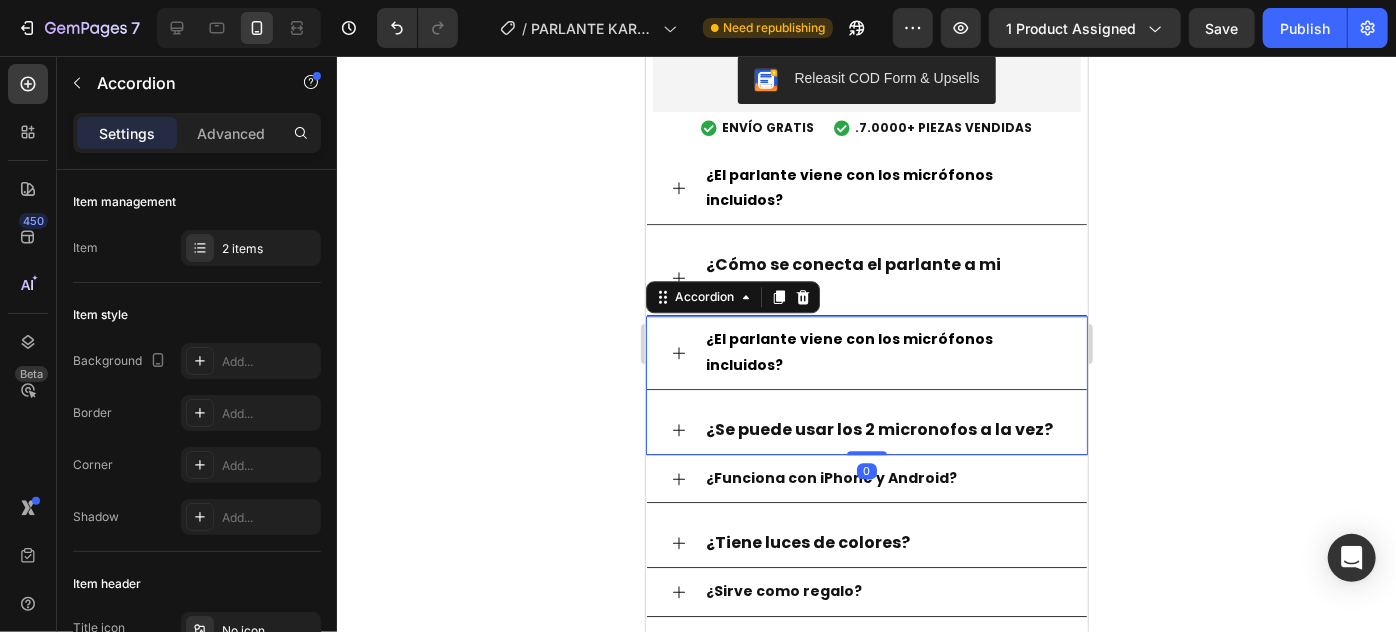 click 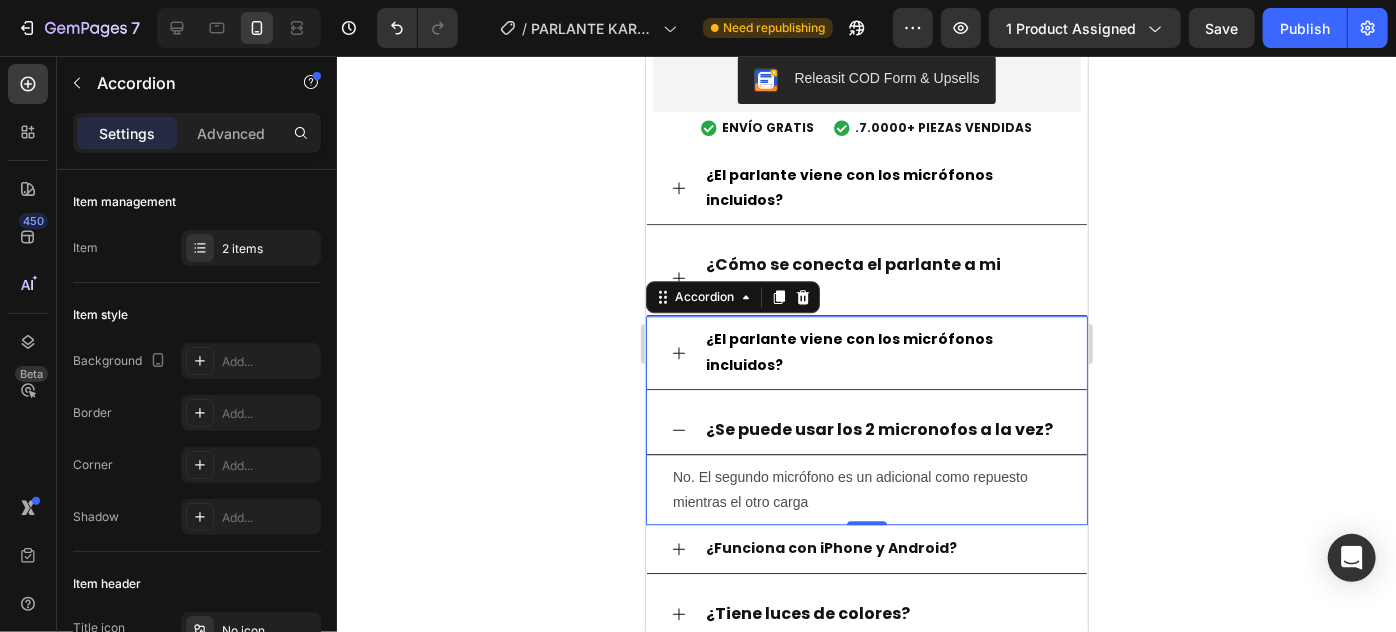 click 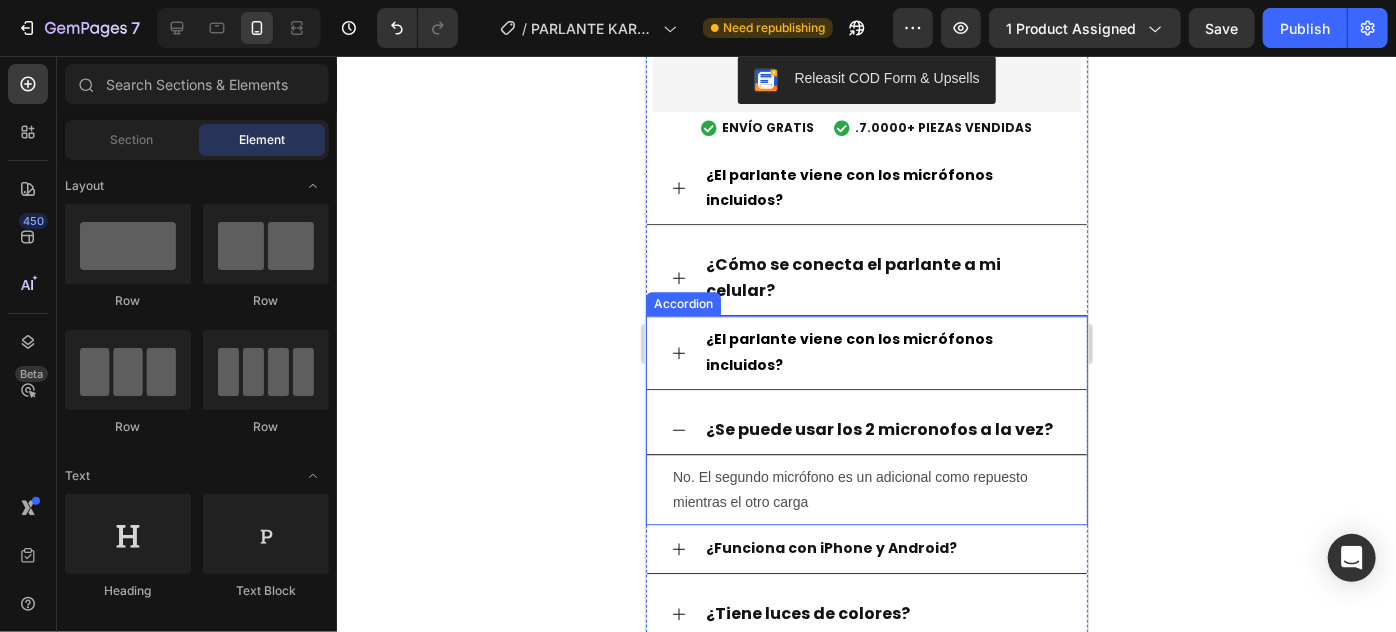 click on "¿Se puede usar los 2 micronofos a la vez?" at bounding box center (866, 429) 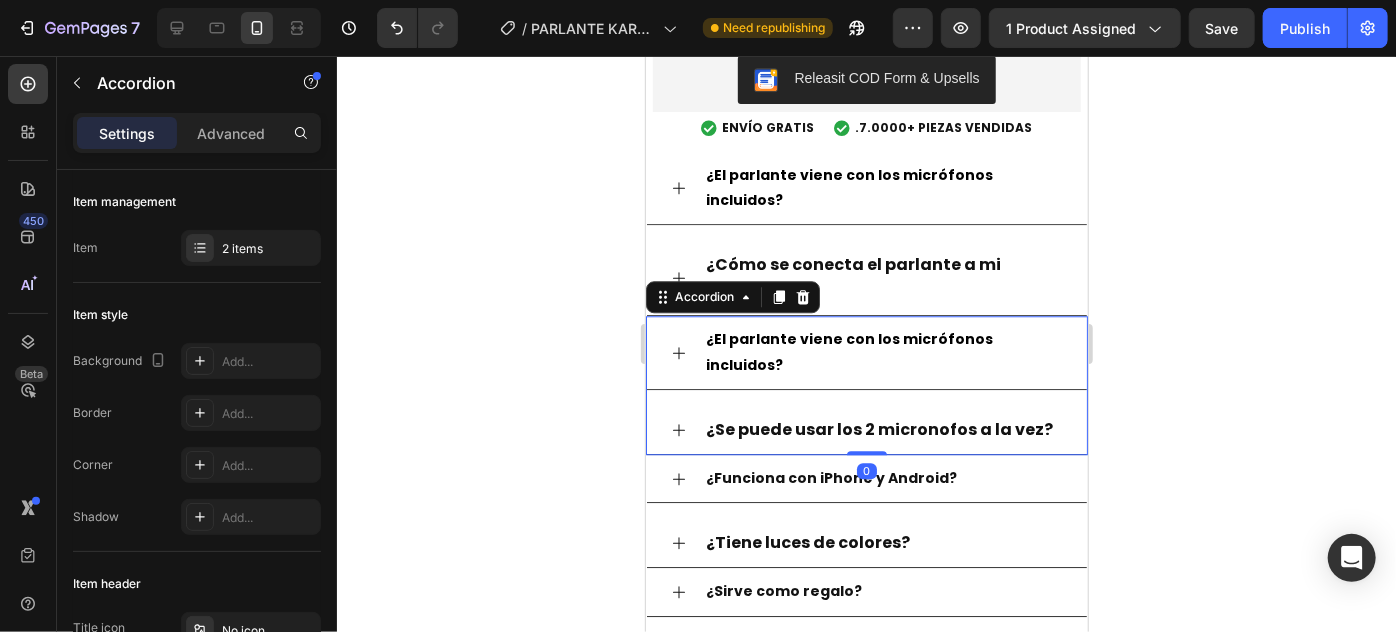 click on "¿Se puede usar los 2 micronofos a la vez?" at bounding box center (866, 429) 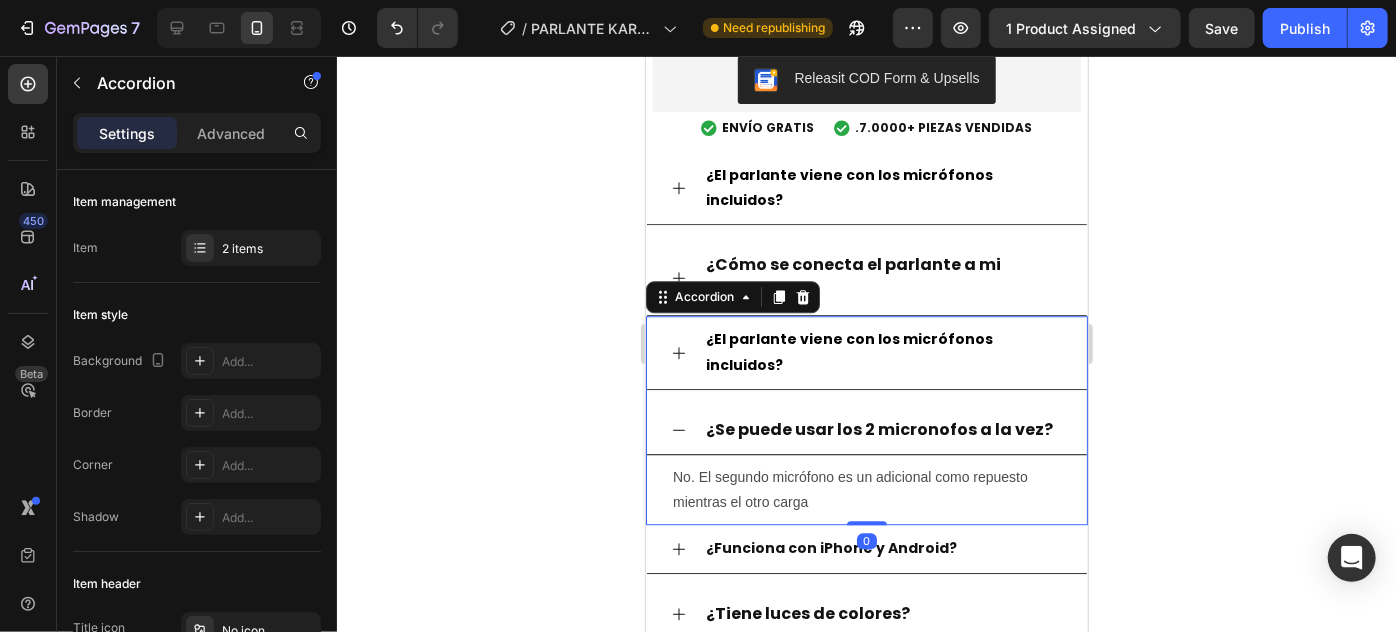 click on "¿Se puede usar los 2 micronofos a la vez?" at bounding box center (866, 429) 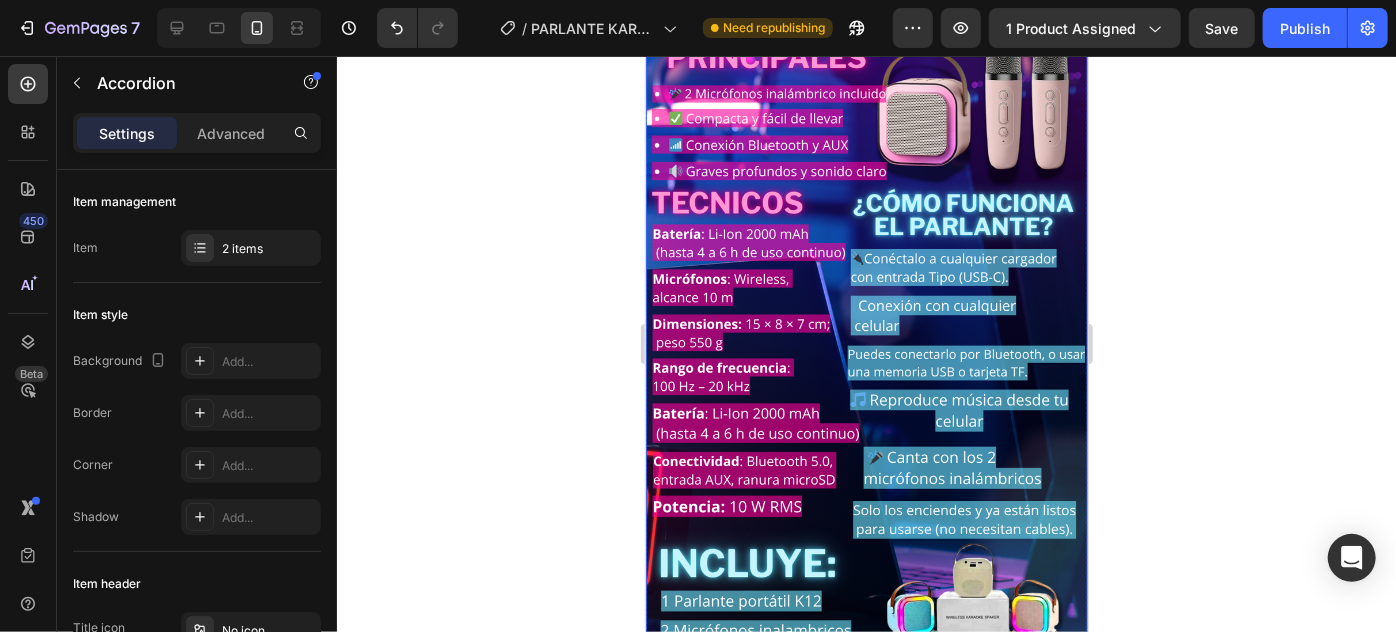 scroll, scrollTop: 2909, scrollLeft: 0, axis: vertical 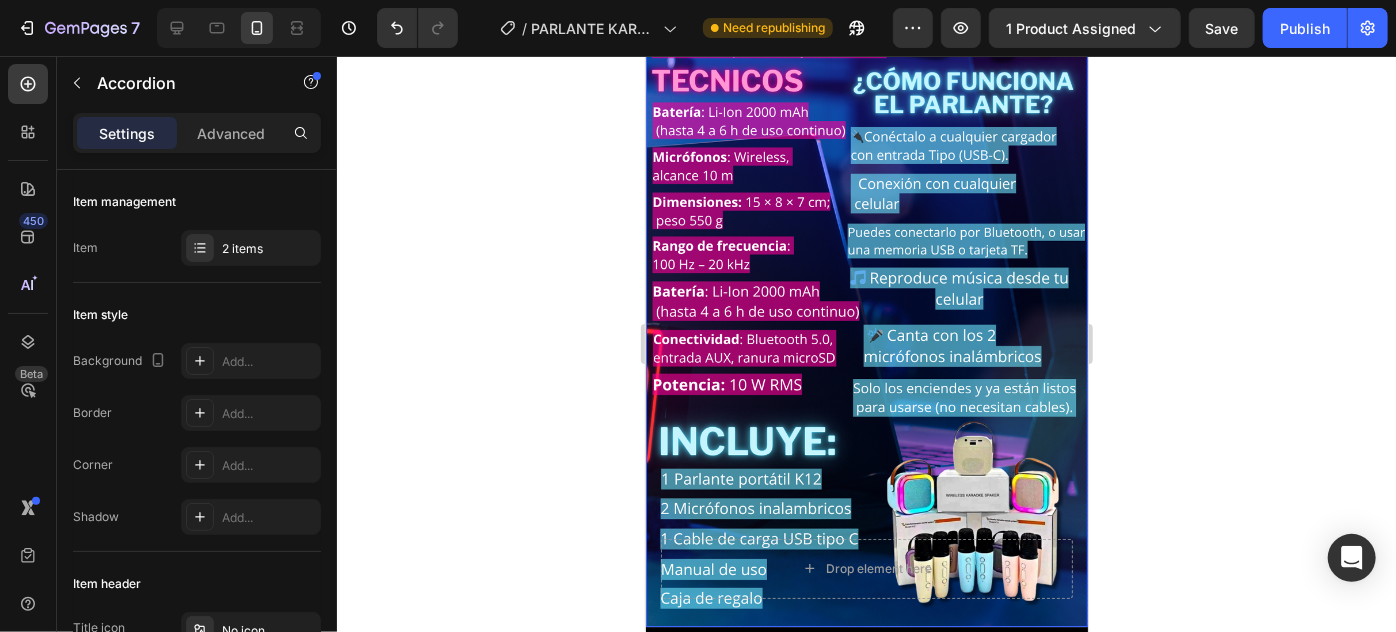 click at bounding box center [866, 233] 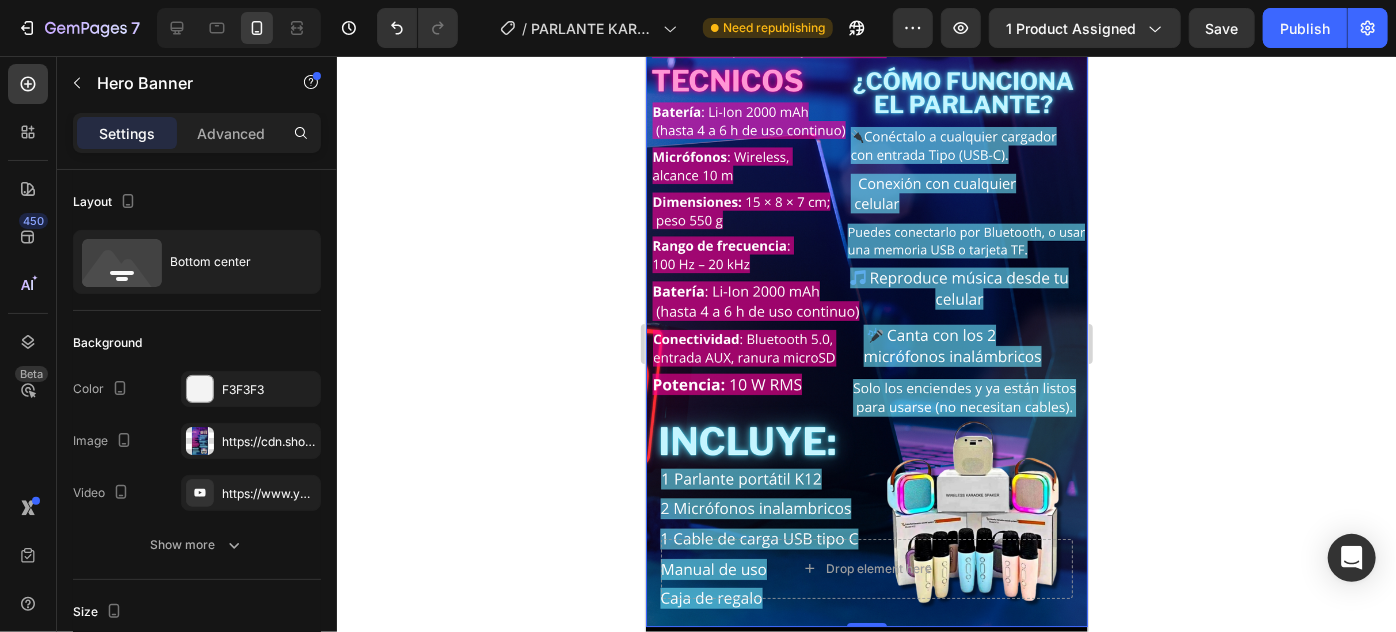 click at bounding box center [866, 233] 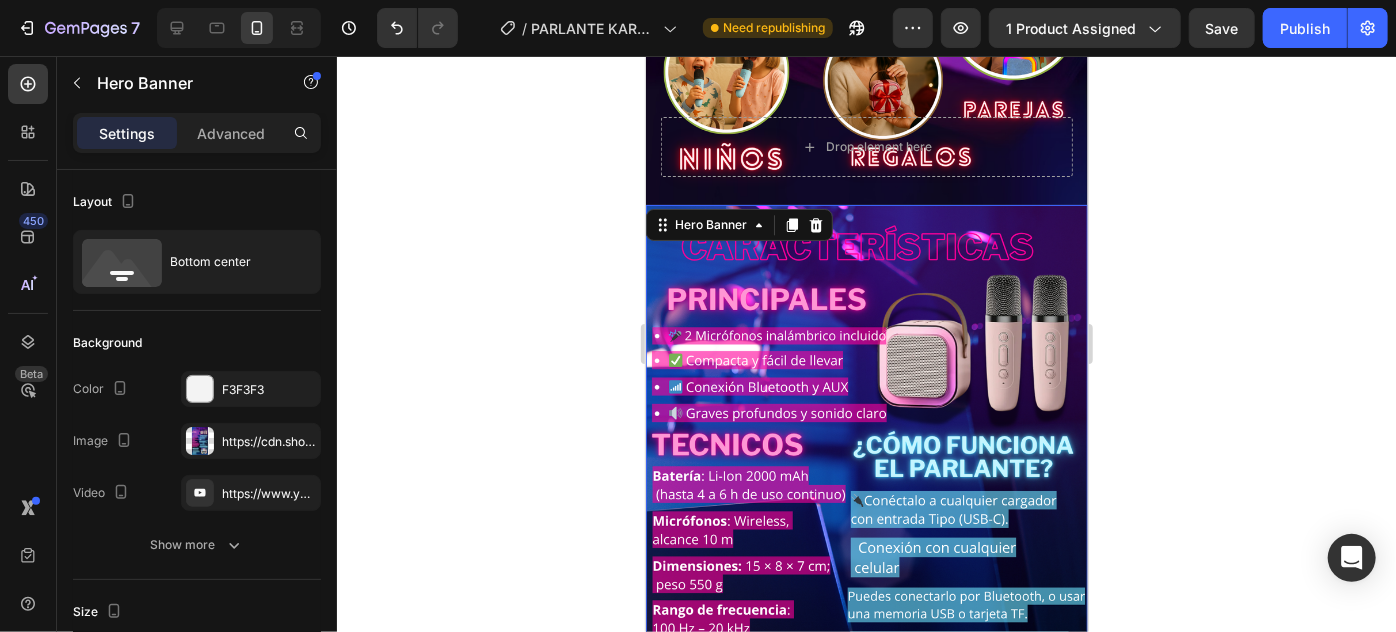 click at bounding box center [866, 597] 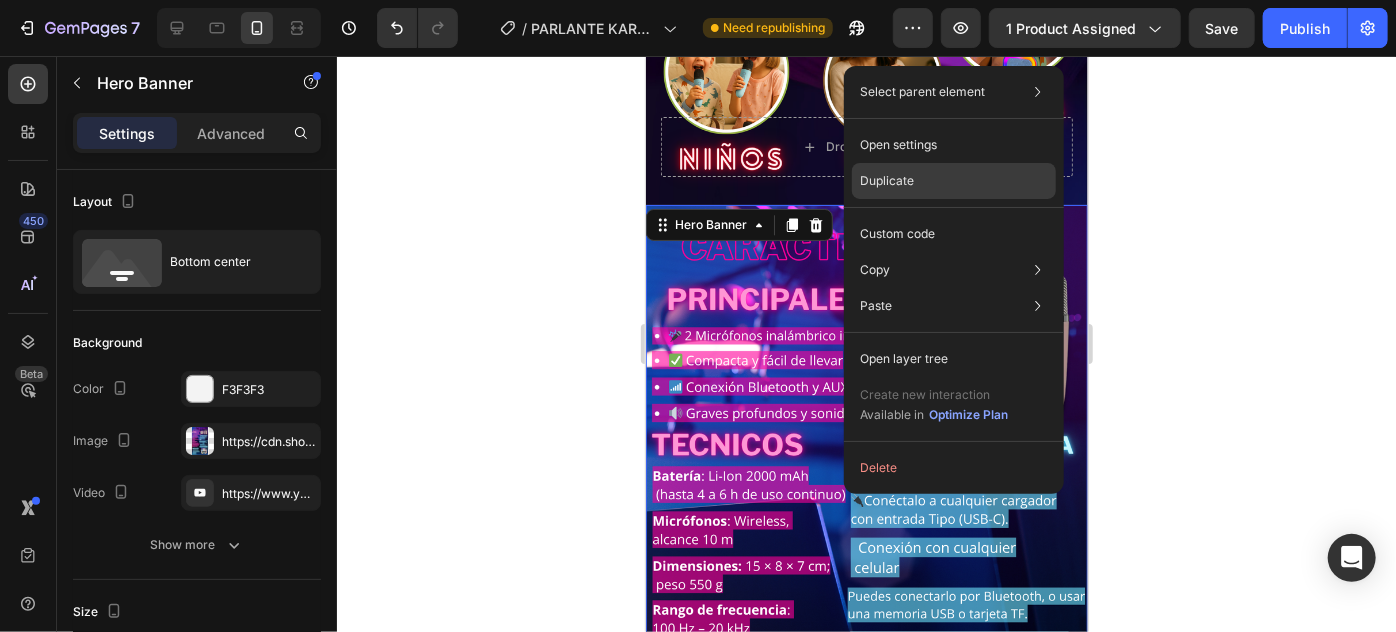 click on "Duplicate" at bounding box center (887, 181) 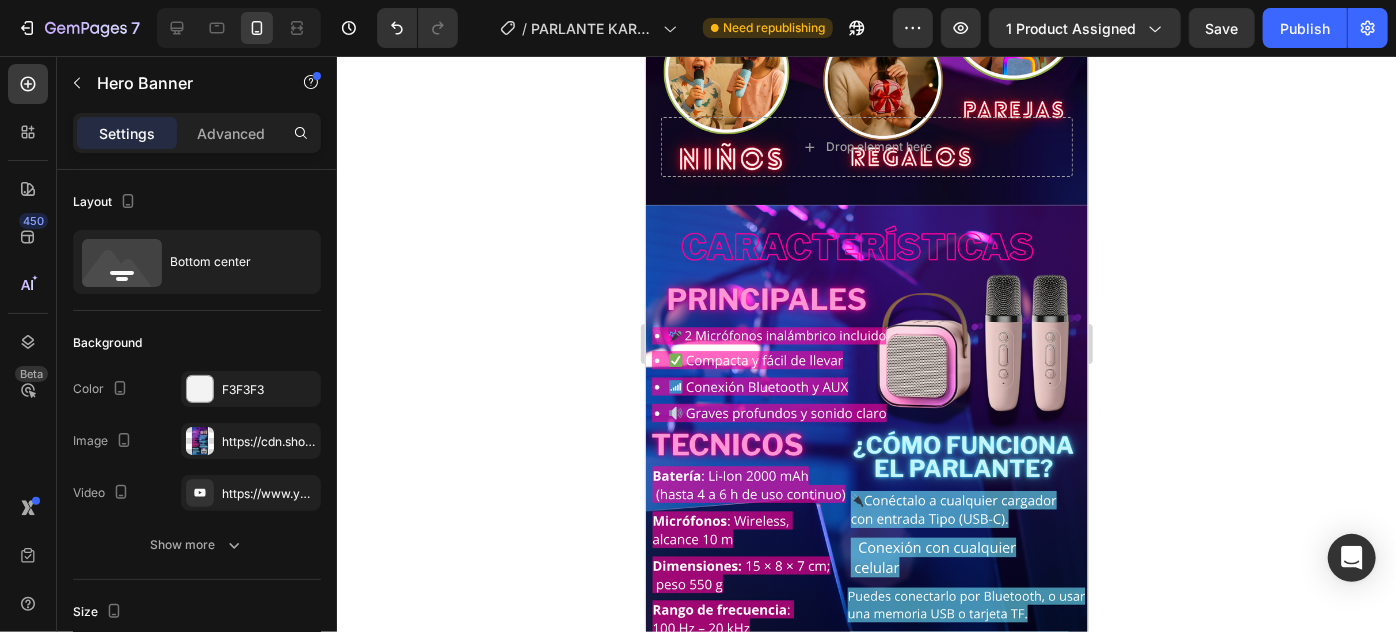 scroll, scrollTop: 3360, scrollLeft: 0, axis: vertical 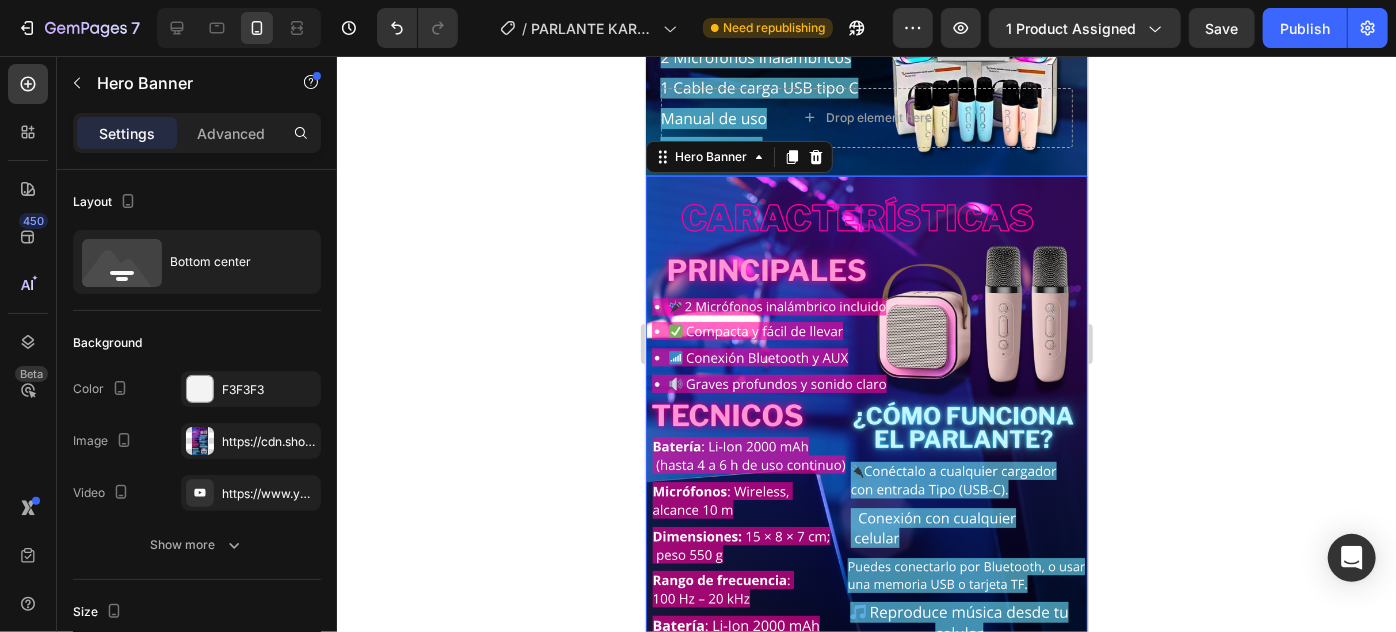 click at bounding box center [866, 568] 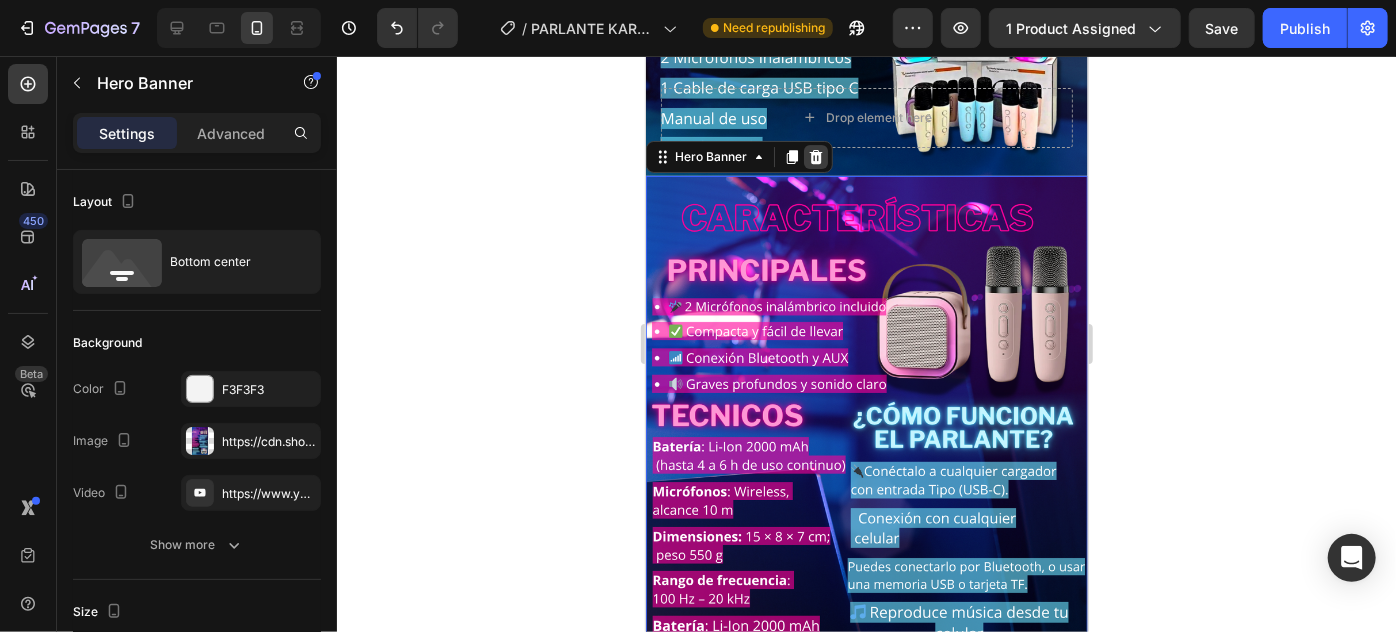click 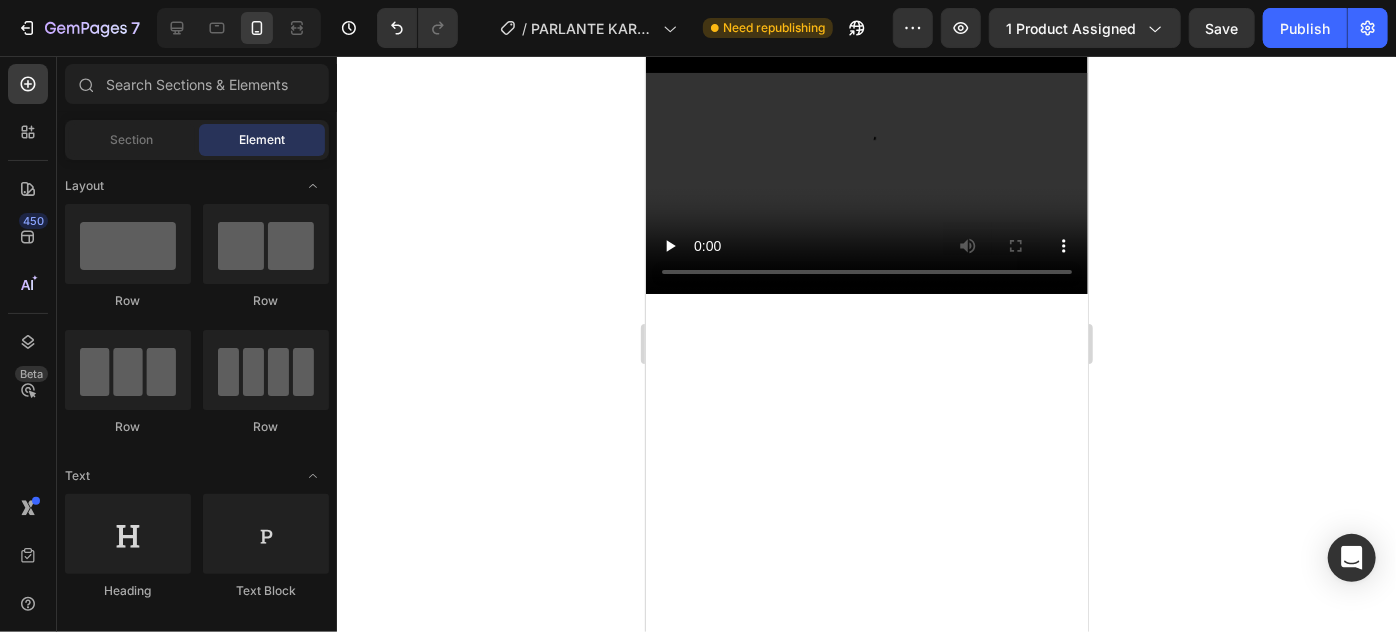 scroll, scrollTop: 2546, scrollLeft: 0, axis: vertical 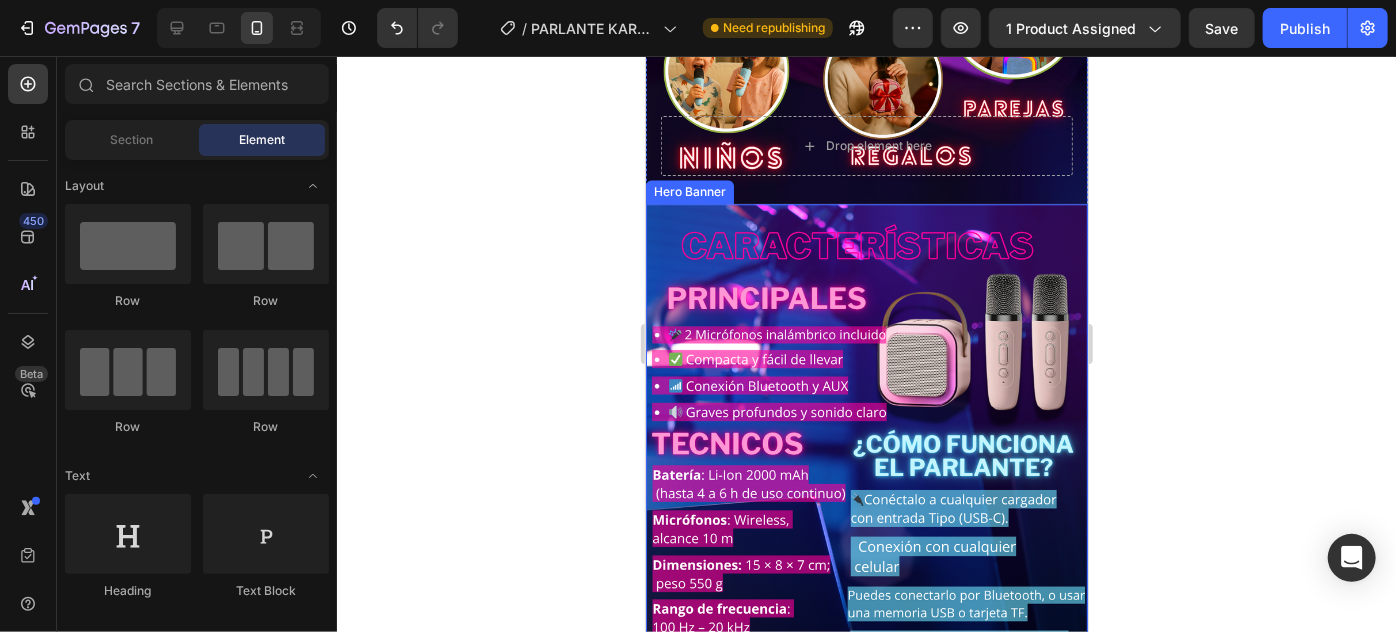 click at bounding box center (866, 596) 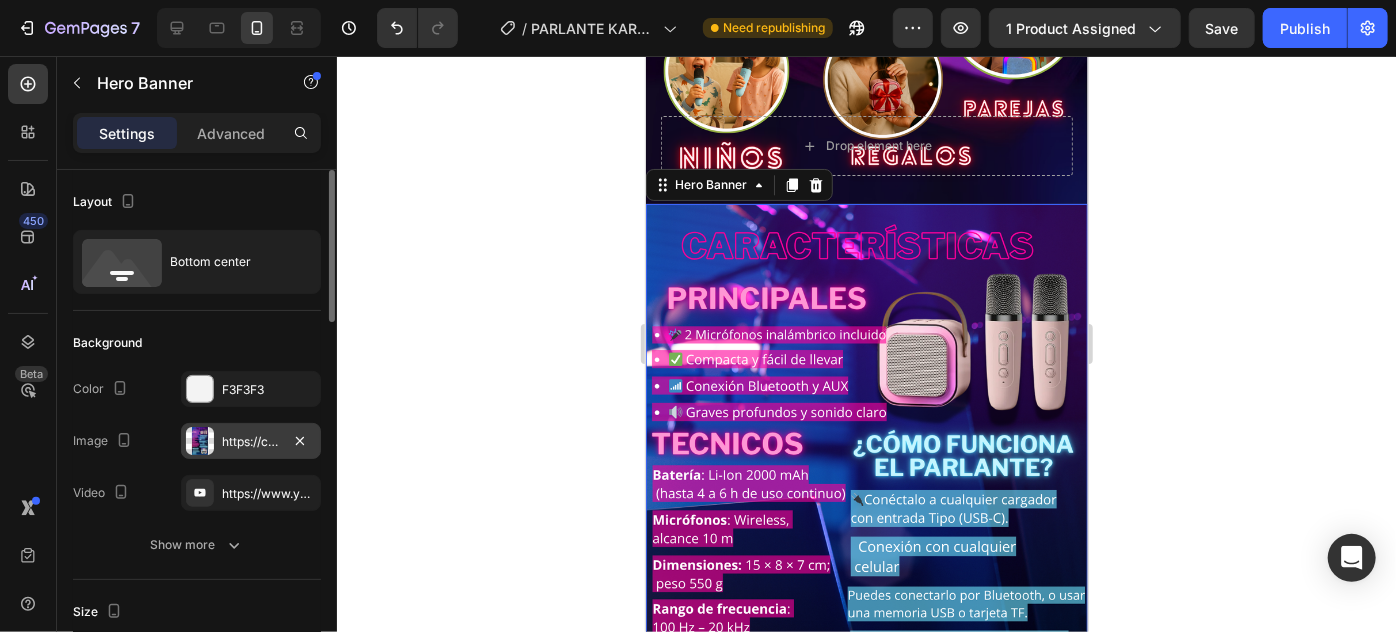 click on "https://cdn.shopify.com/s/files/1/0774/8360/6252/files/gempages_575738252938445650-68fdbb56-8f12-46e7-8e86-db4dc0fbe23d.png" at bounding box center (251, 442) 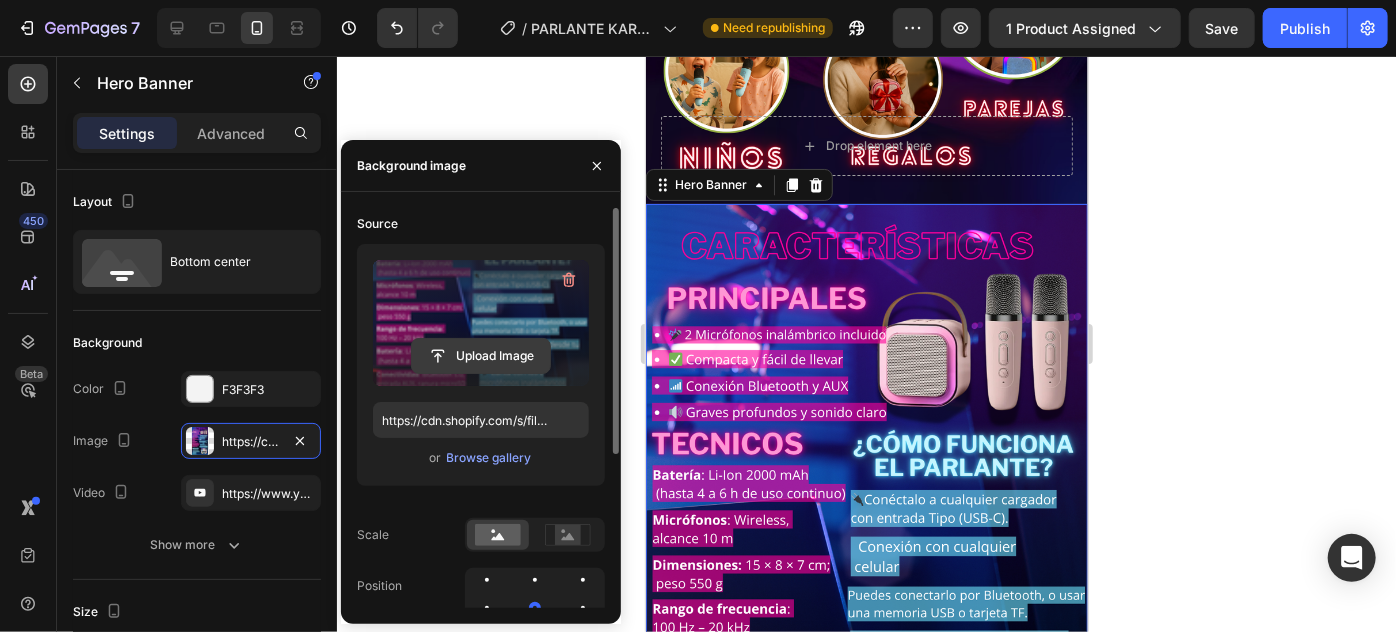 click 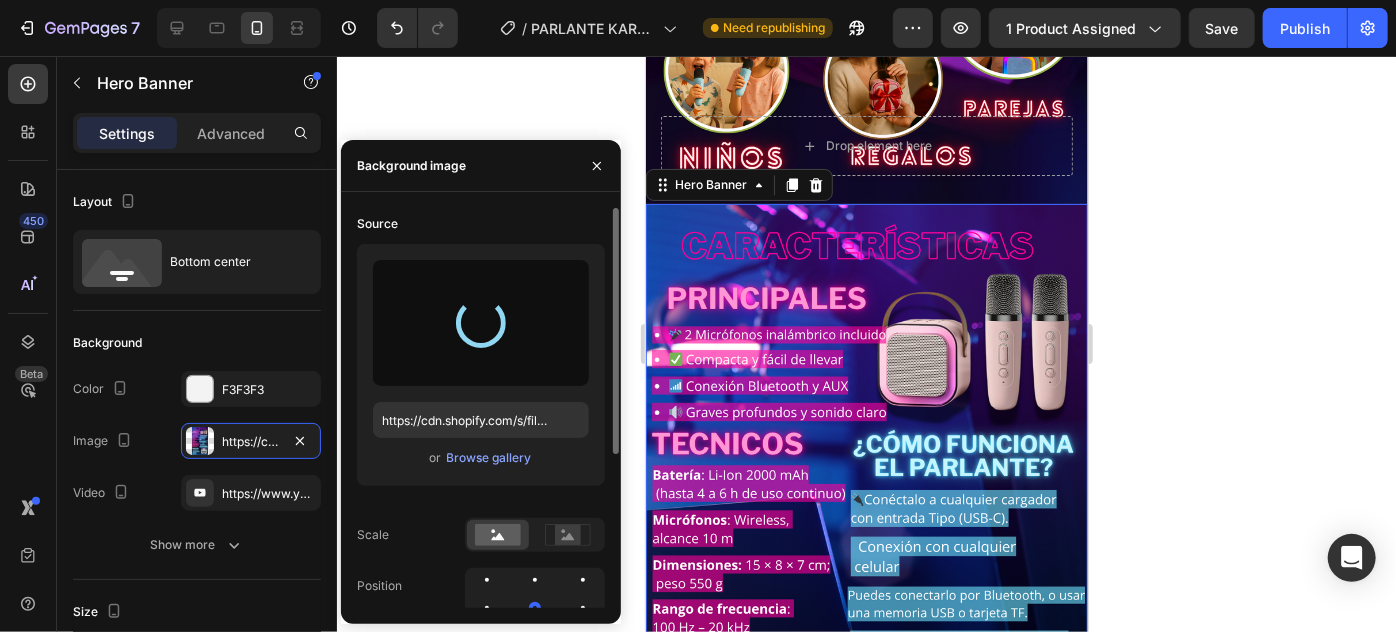 type on "https://cdn.shopify.com/s/files/1/0774/8360/6252/files/gempages_575738252938445650-b69c8f32-56b0-4890-9fb6-d258a8467956.png" 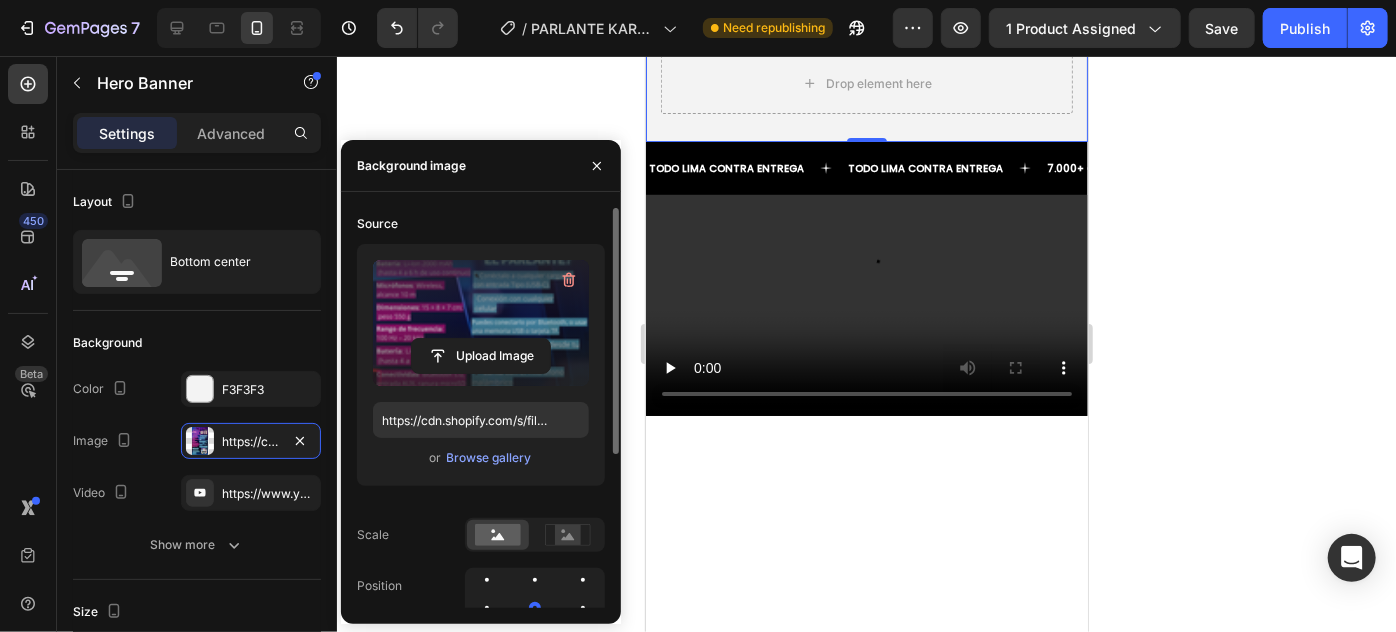 scroll, scrollTop: 3031, scrollLeft: 0, axis: vertical 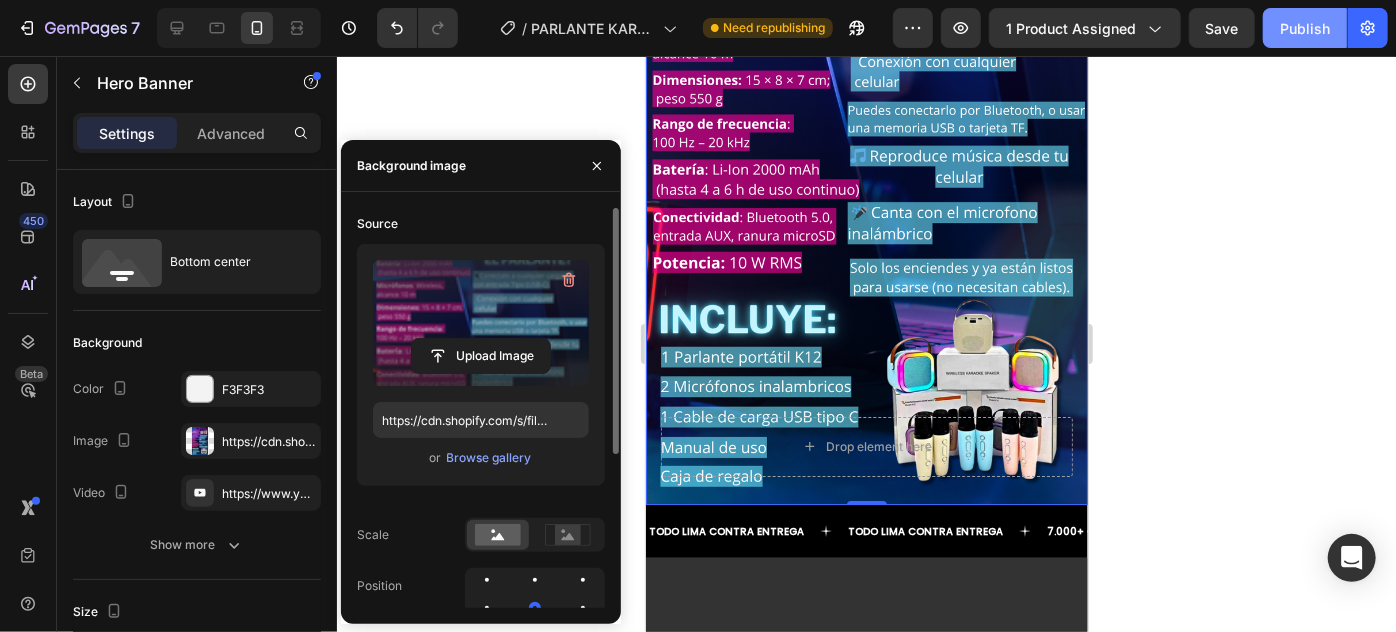 click on "Publish" at bounding box center [1305, 28] 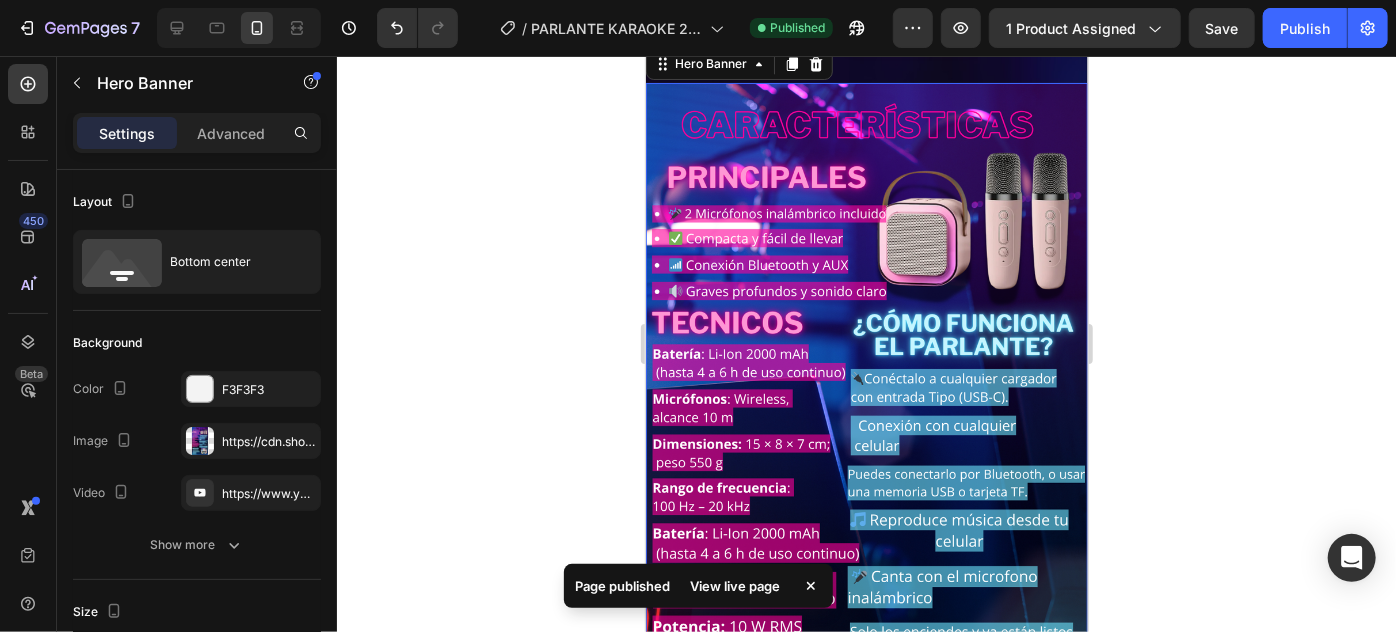 scroll, scrollTop: 2909, scrollLeft: 0, axis: vertical 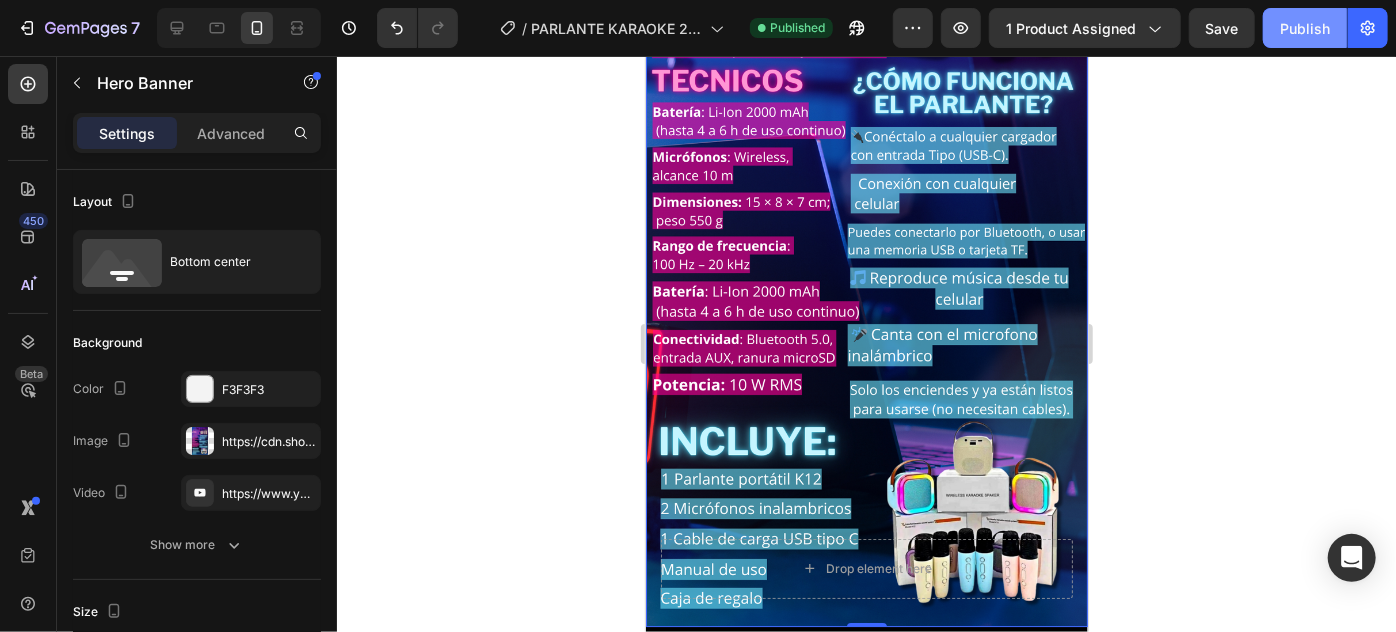click on "Publish" at bounding box center (1305, 28) 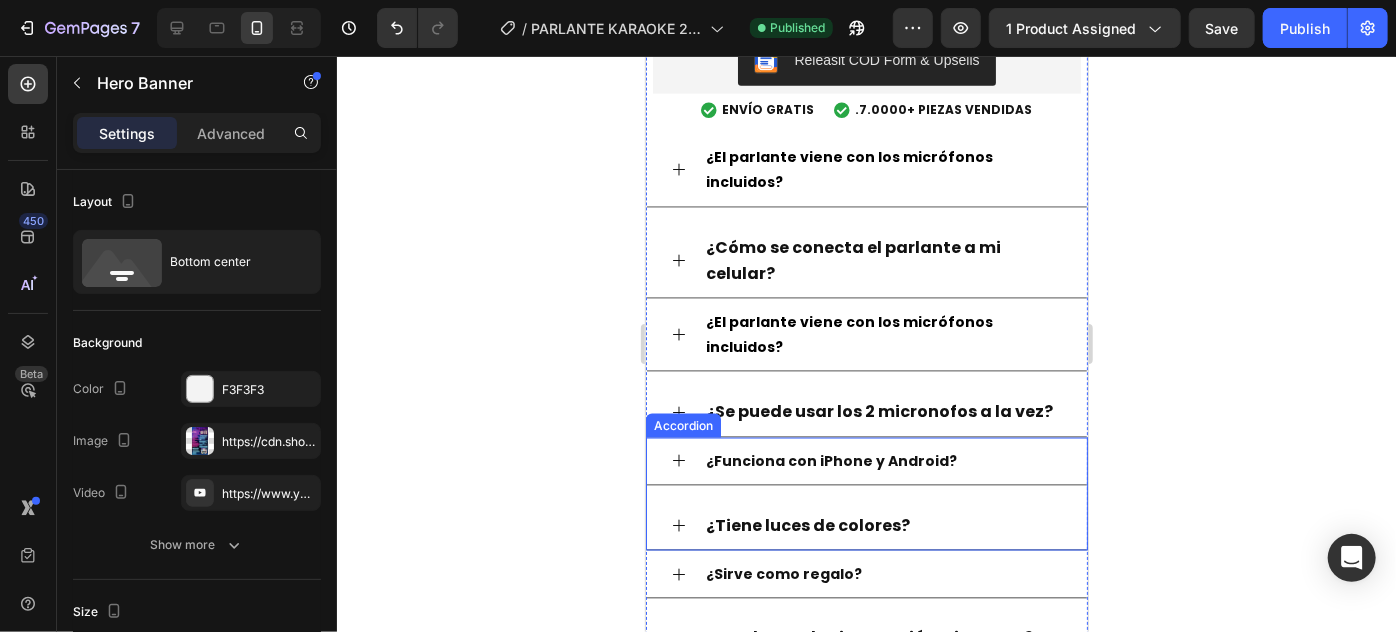scroll, scrollTop: 5091, scrollLeft: 0, axis: vertical 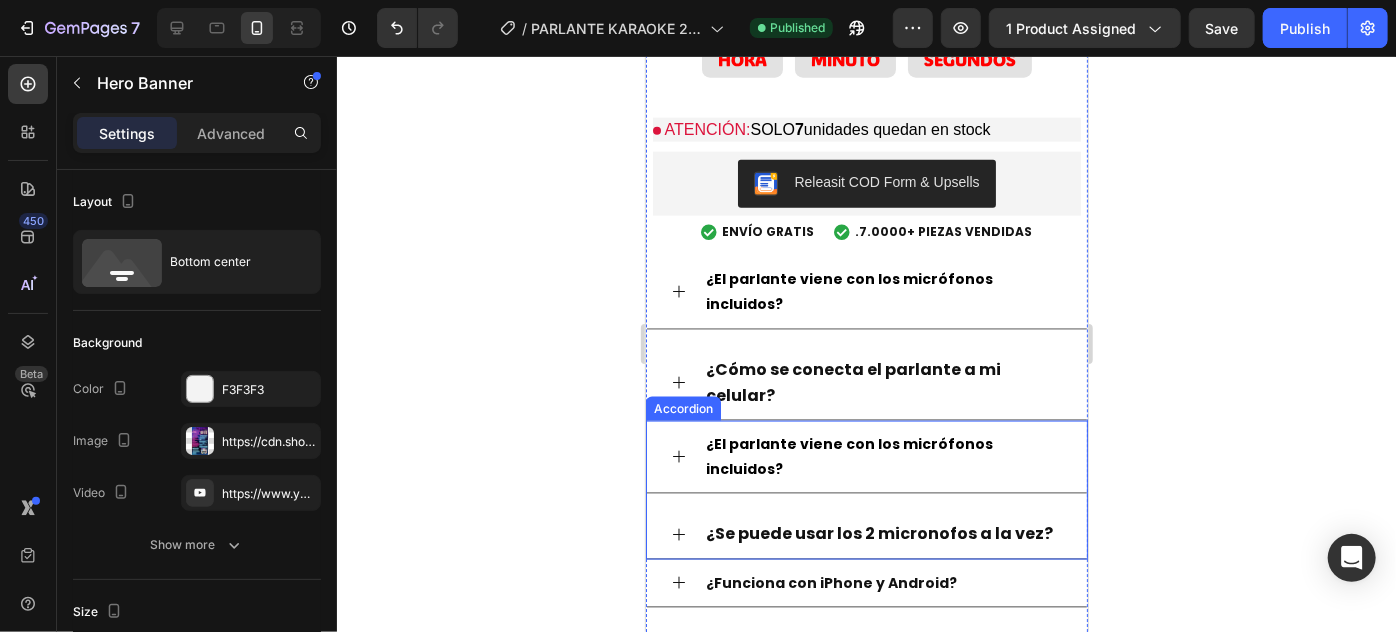 click on "¿Se puede usar los 2 micronofos a la vez?" at bounding box center (878, 532) 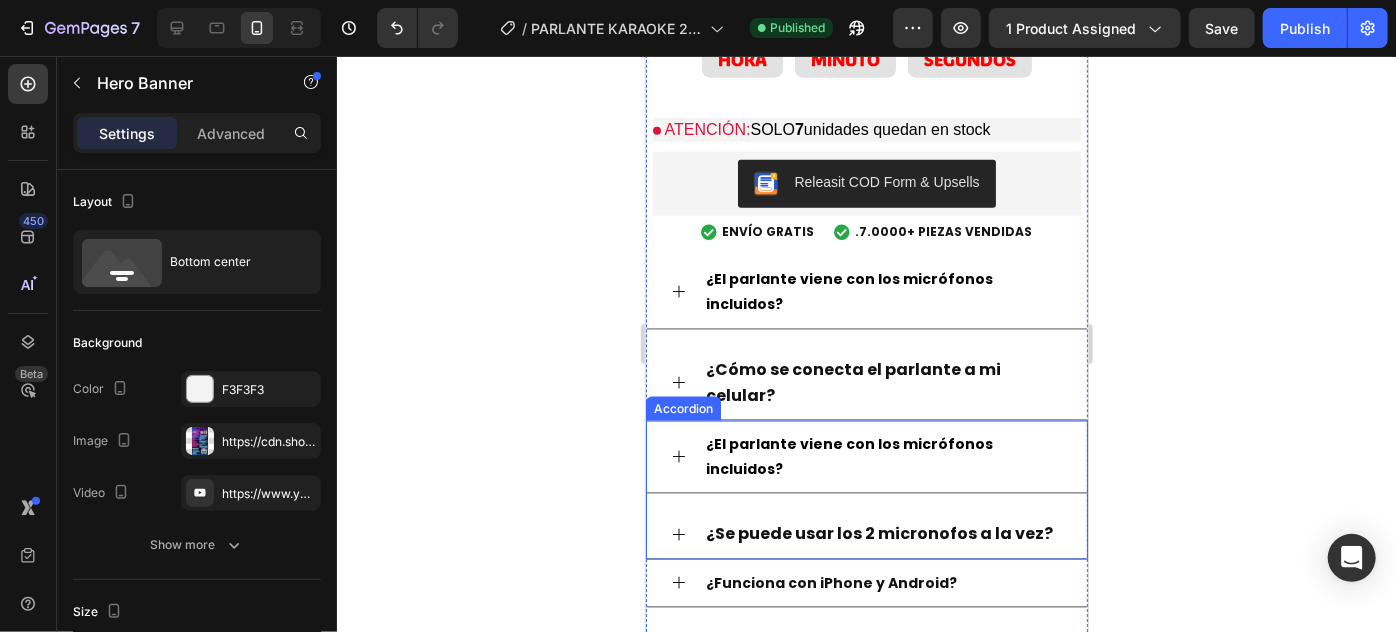 click on "¿Se puede usar los 2 micronofos a la vez?" at bounding box center [878, 532] 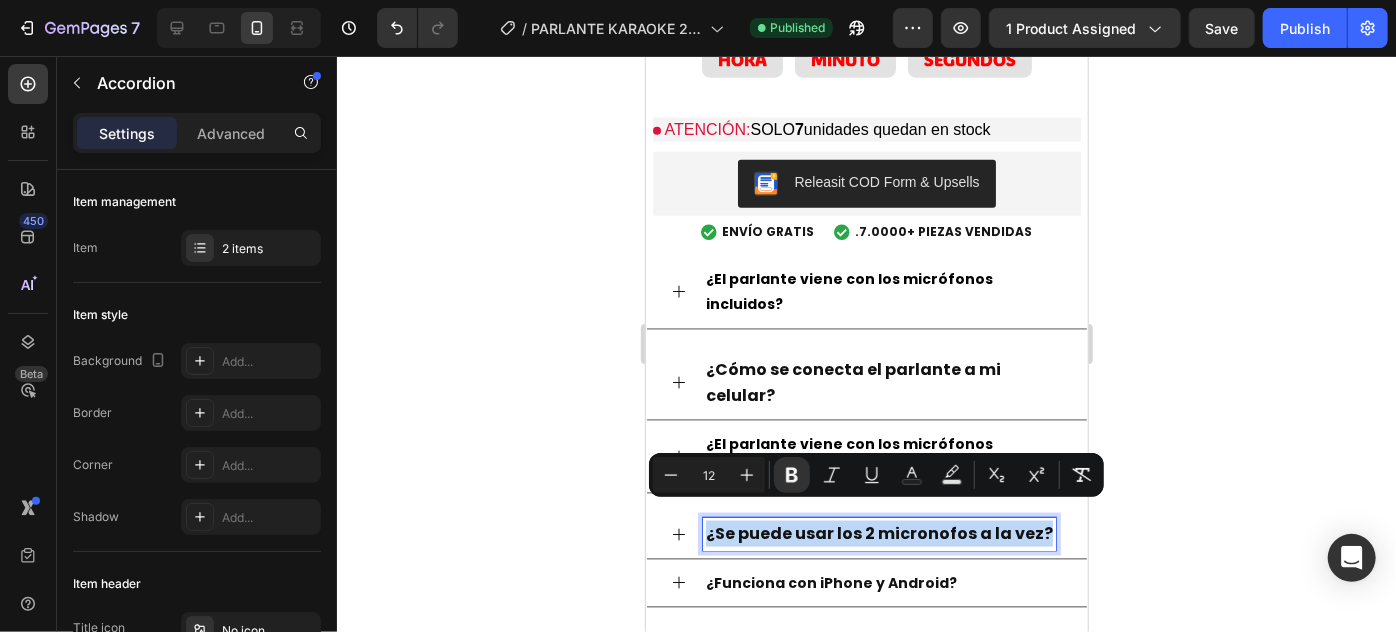 click on "¿Se puede usar los 2 micronofos a la vez?" at bounding box center [878, 532] 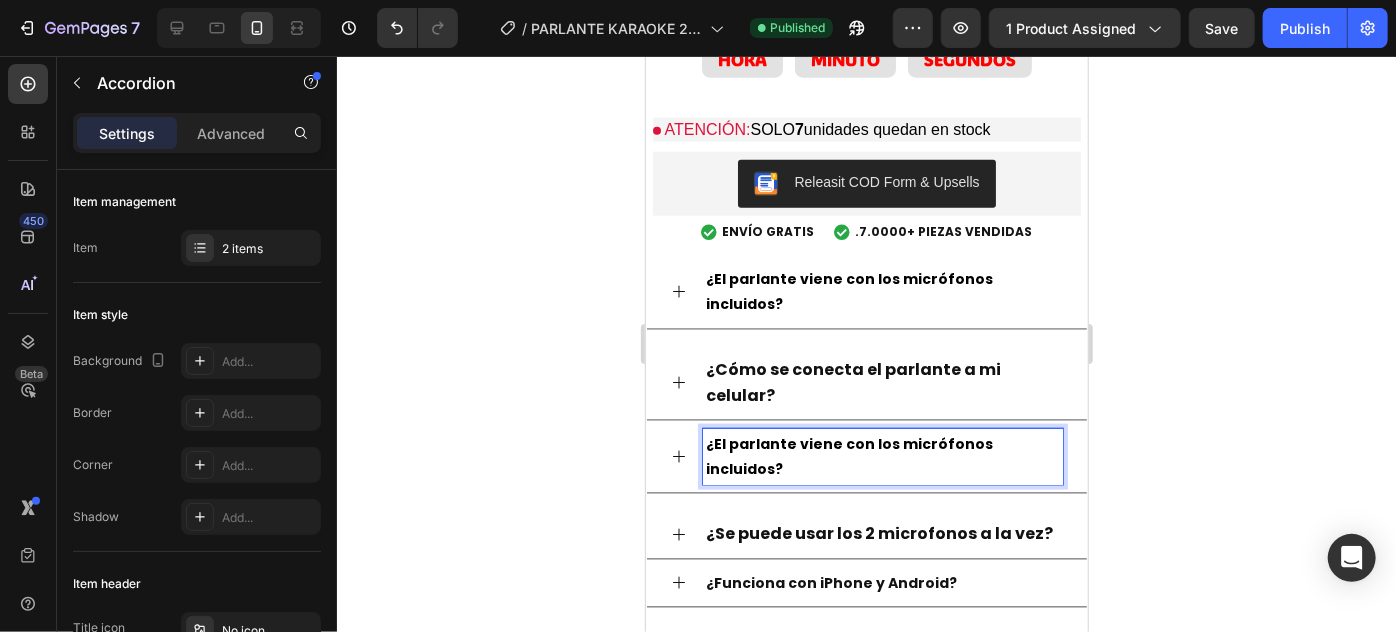 click on "¿El parlante viene con los micrófonos incluidos?" at bounding box center (848, 455) 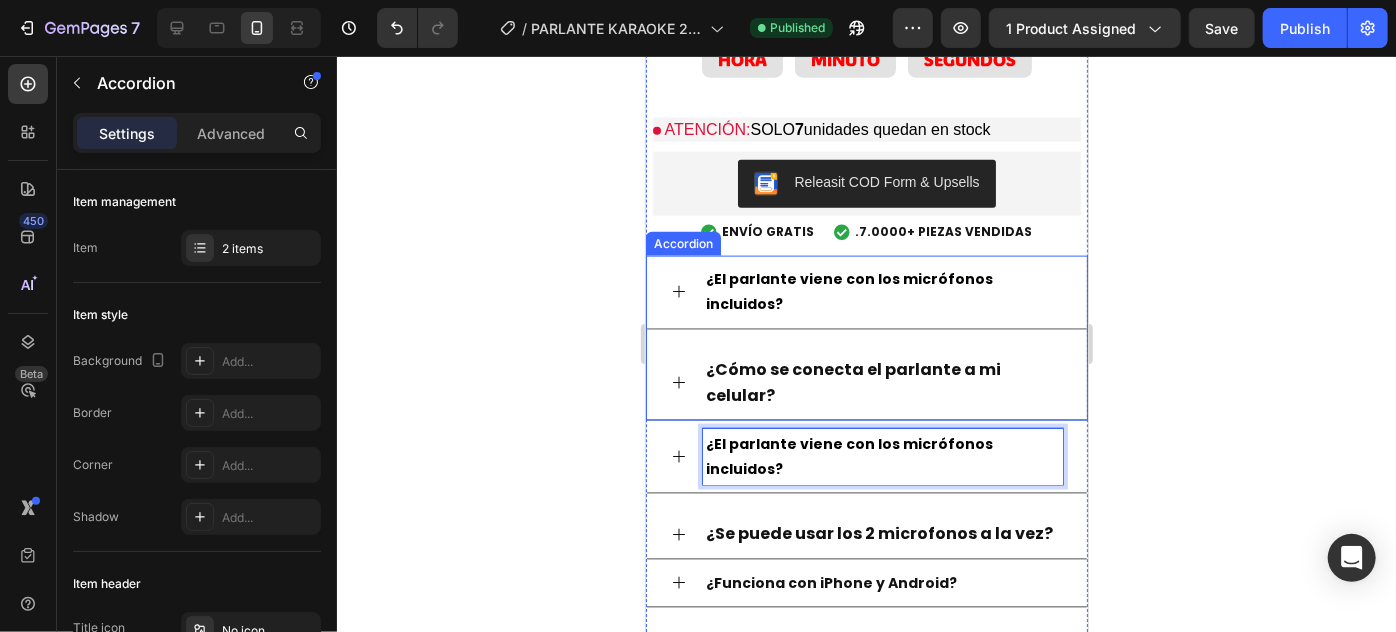 click on "¿Cómo se conecta el parlante a mi celular?" at bounding box center (882, 382) 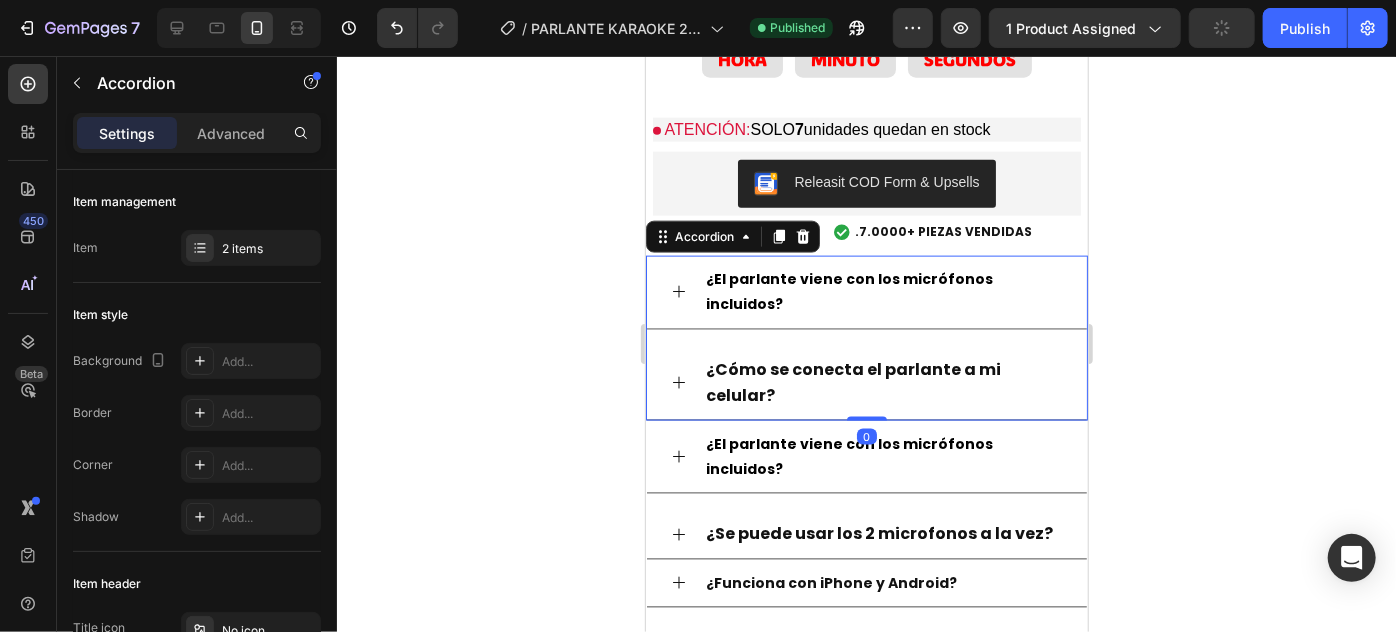scroll, scrollTop: 5213, scrollLeft: 0, axis: vertical 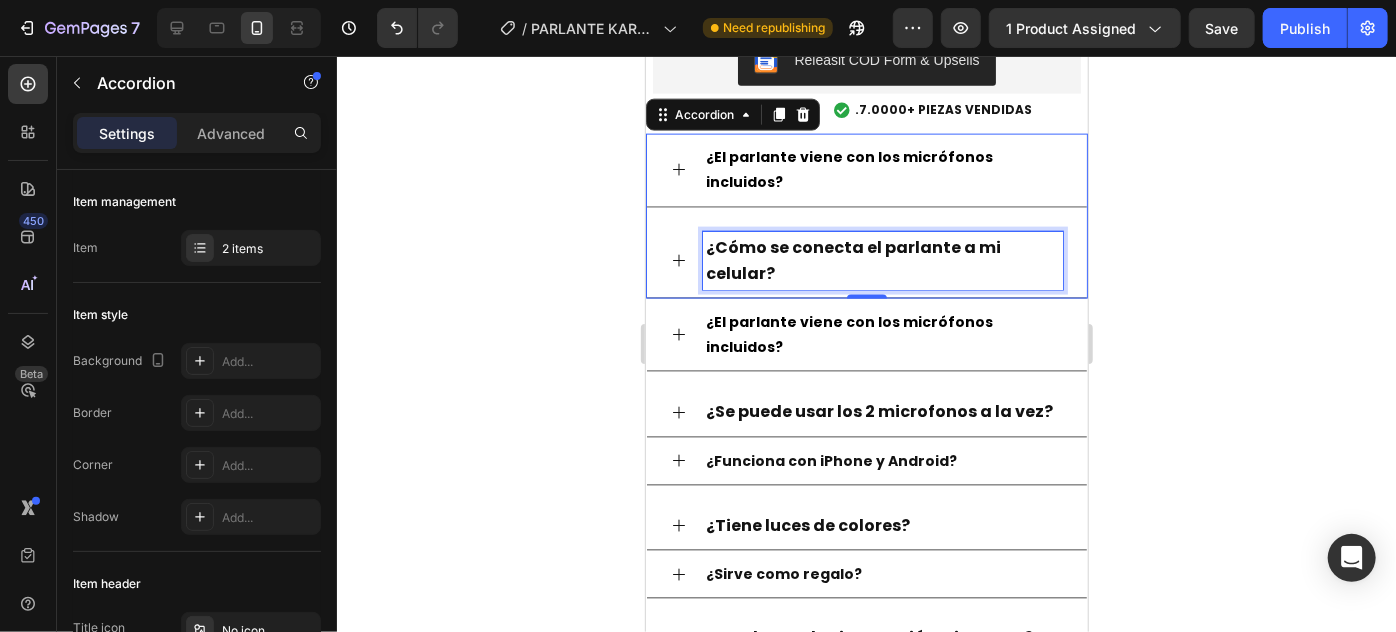 click on "¿Cómo se conecta el parlante a mi celular?" at bounding box center [852, 259] 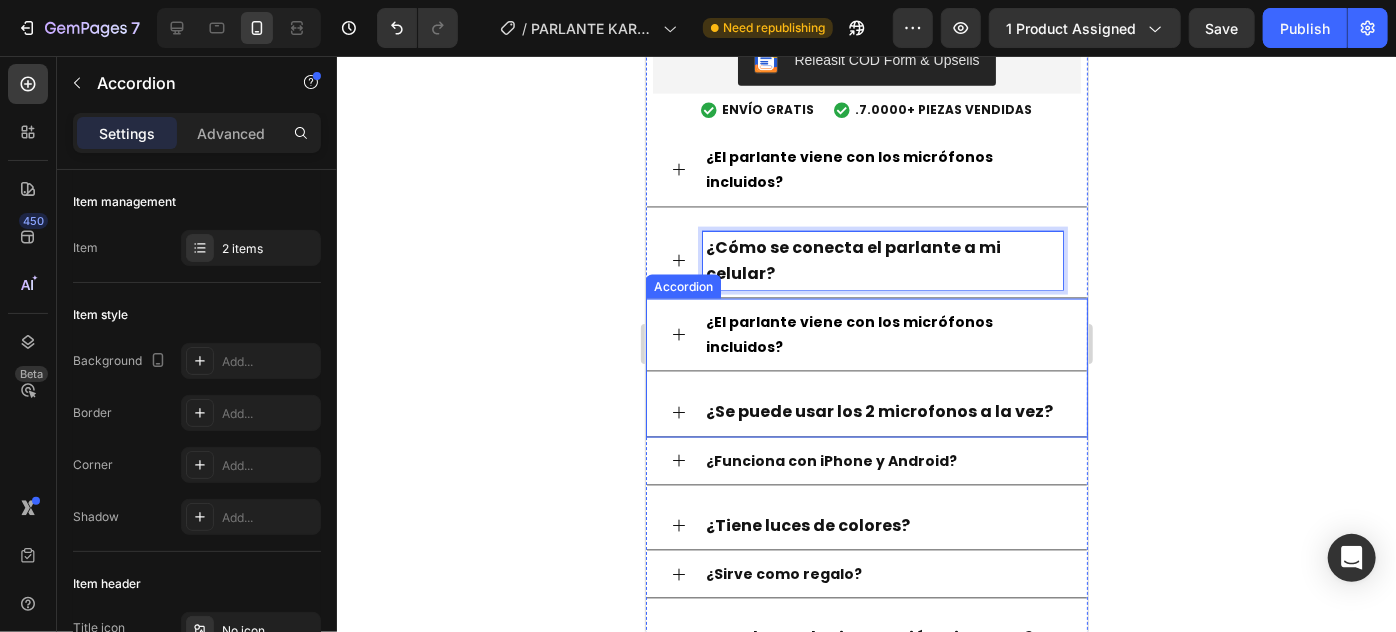 click on "¿El parlante viene con los micrófonos incluidos?" at bounding box center [848, 333] 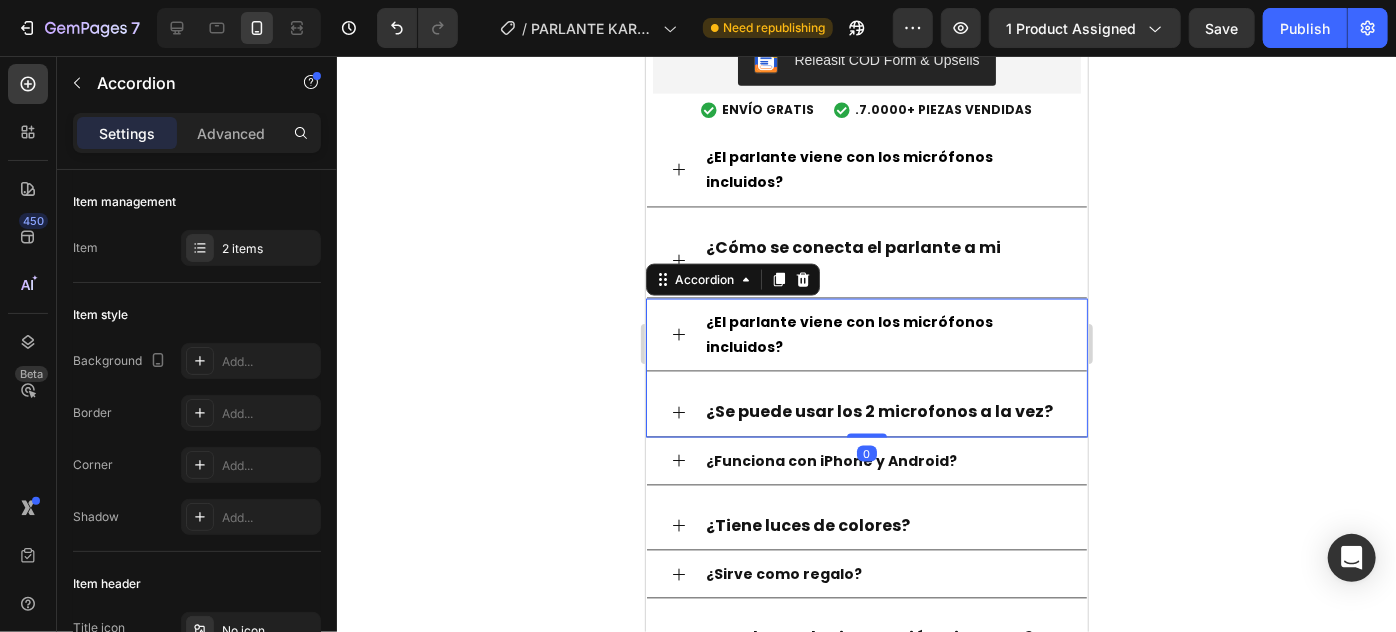 click 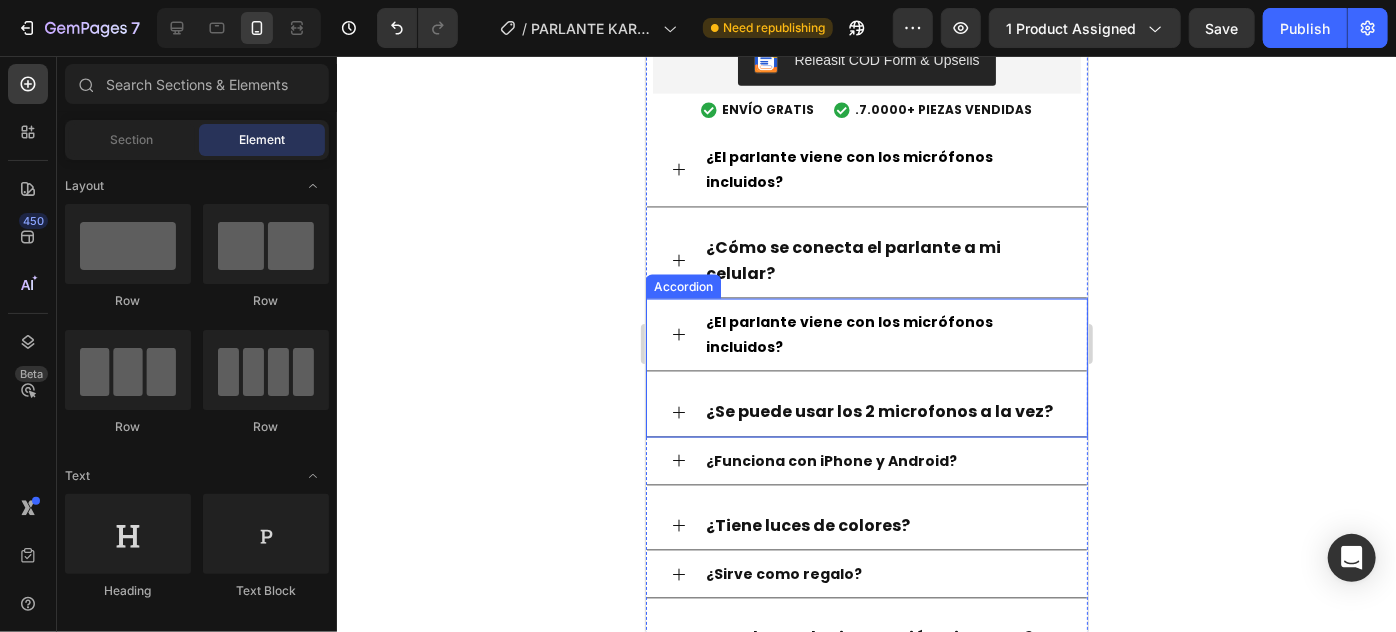 click on "¿Se puede usar los 2 microfonos a la vez?" at bounding box center [878, 410] 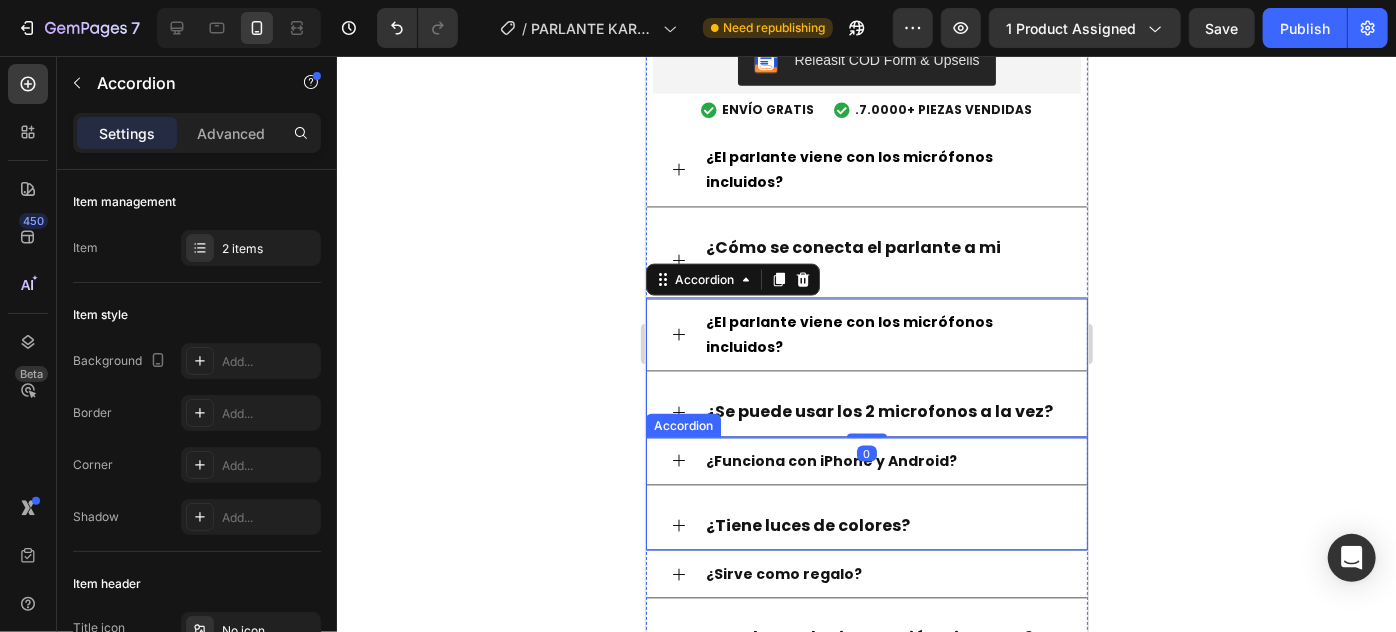 click on "¿Funciona con iPhone y Android?" at bounding box center (830, 460) 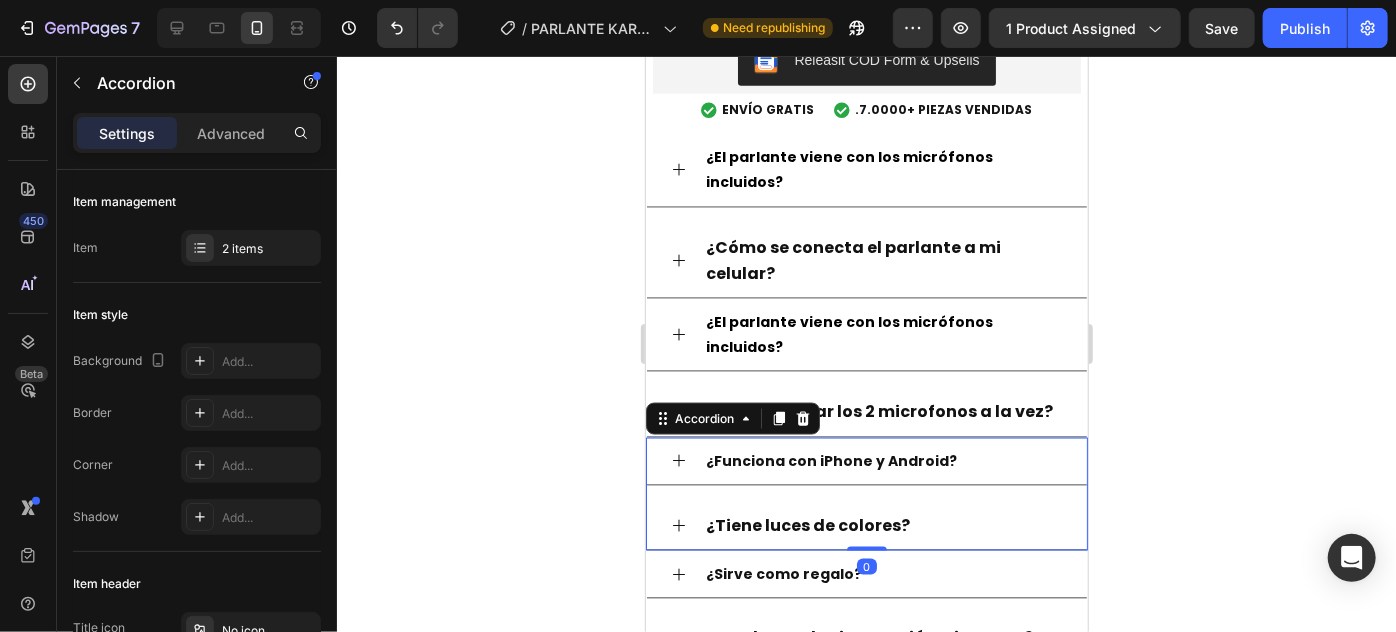 click 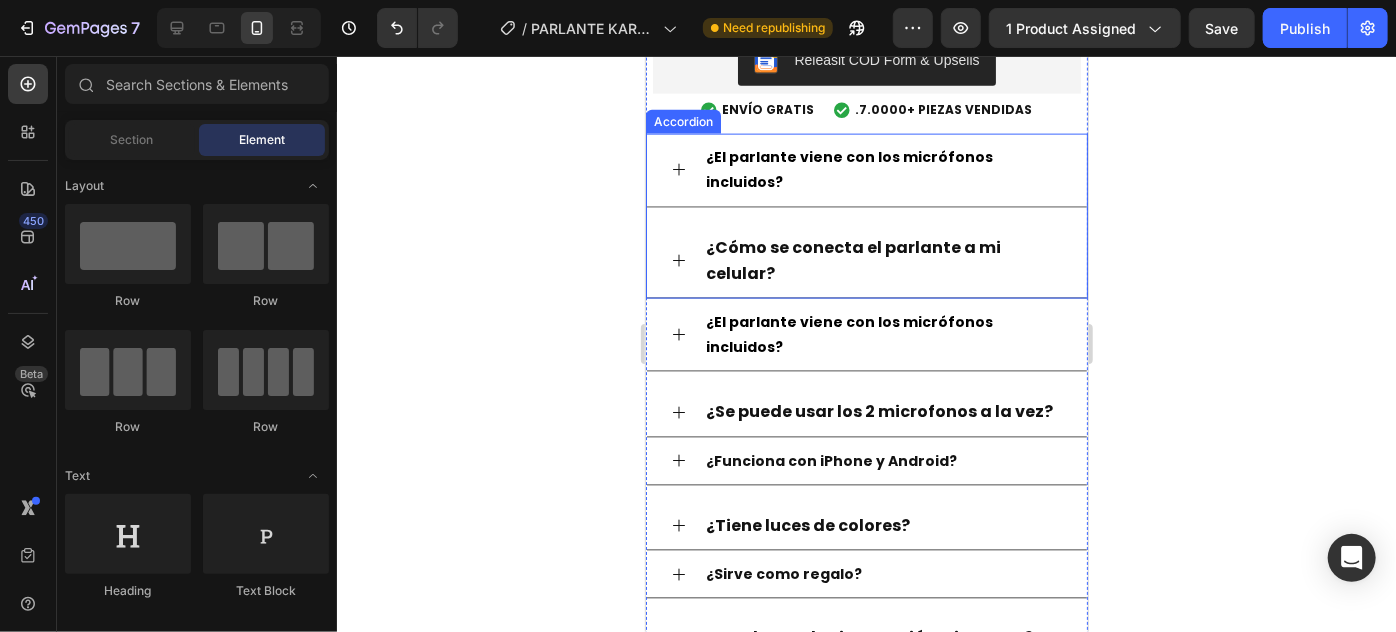 click on "¿Cómo se conecta el parlante a mi celular?" at bounding box center [852, 259] 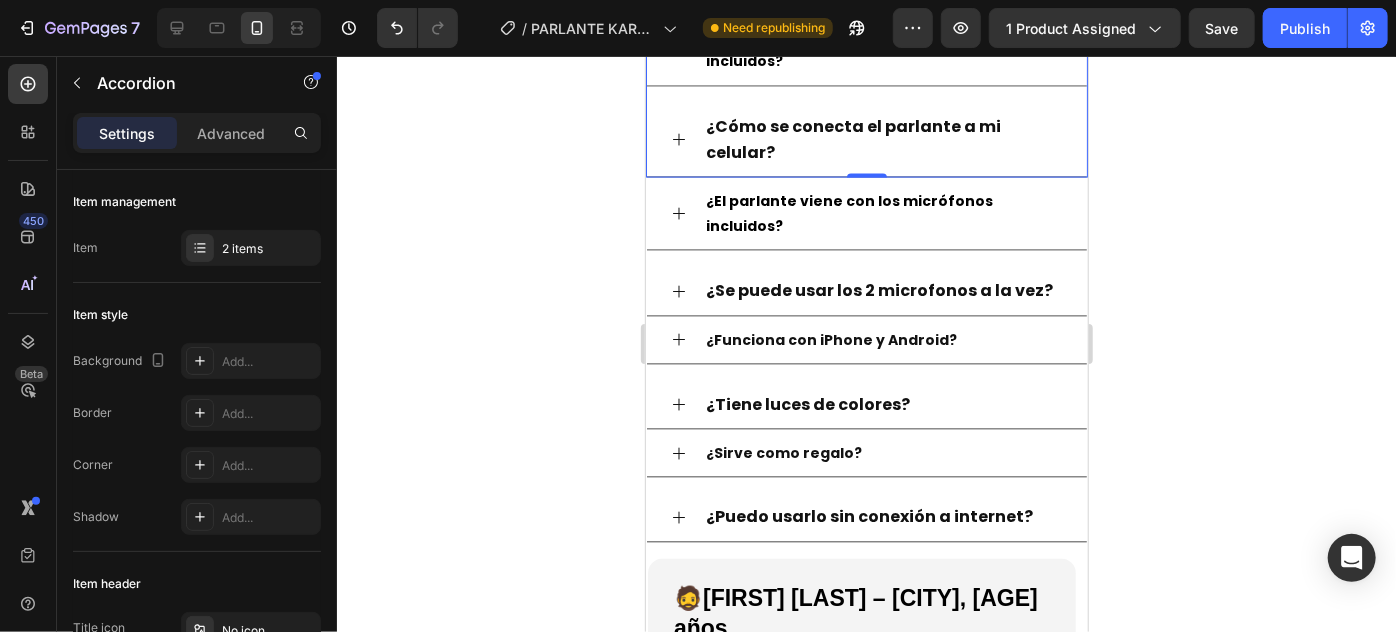 scroll, scrollTop: 5213, scrollLeft: 0, axis: vertical 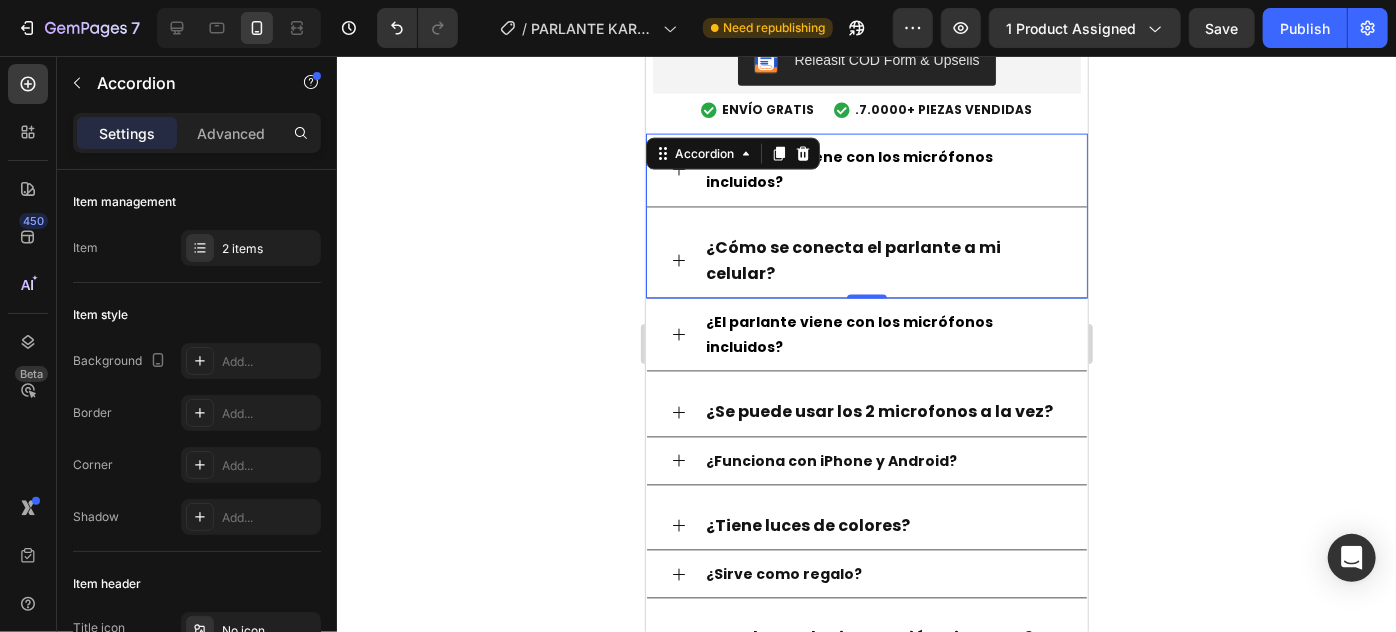 click 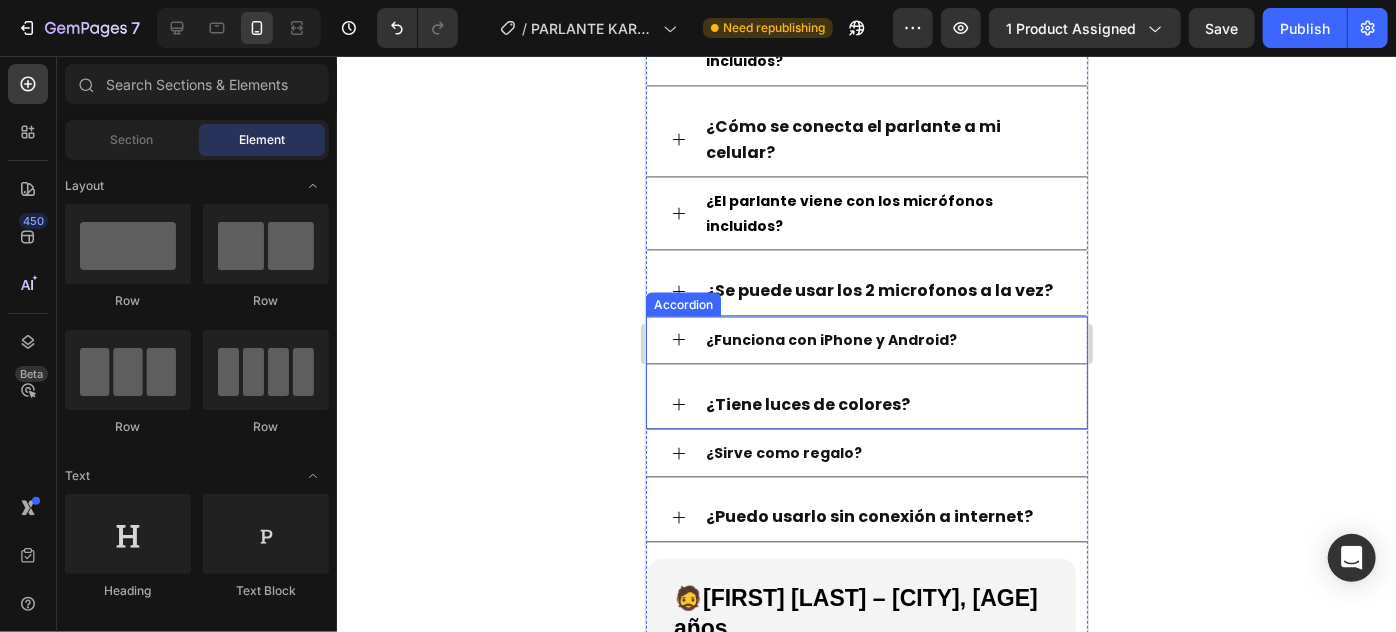 scroll, scrollTop: 5213, scrollLeft: 0, axis: vertical 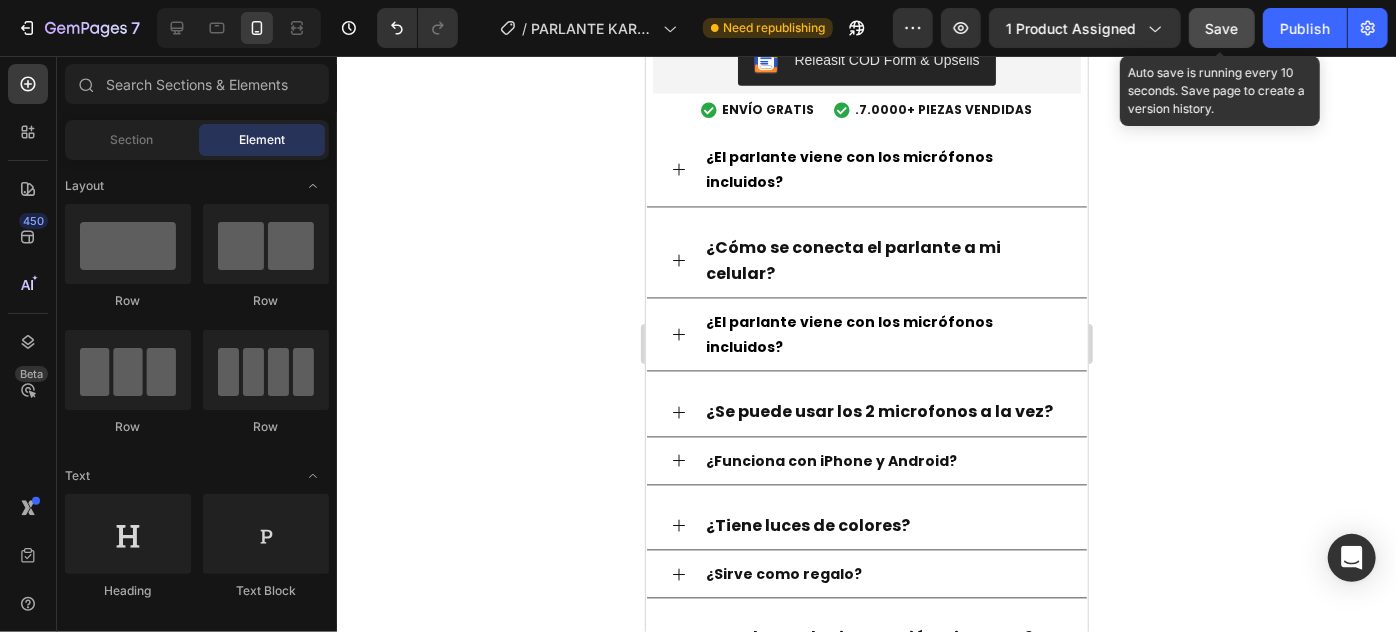 click on "Save" at bounding box center (1222, 28) 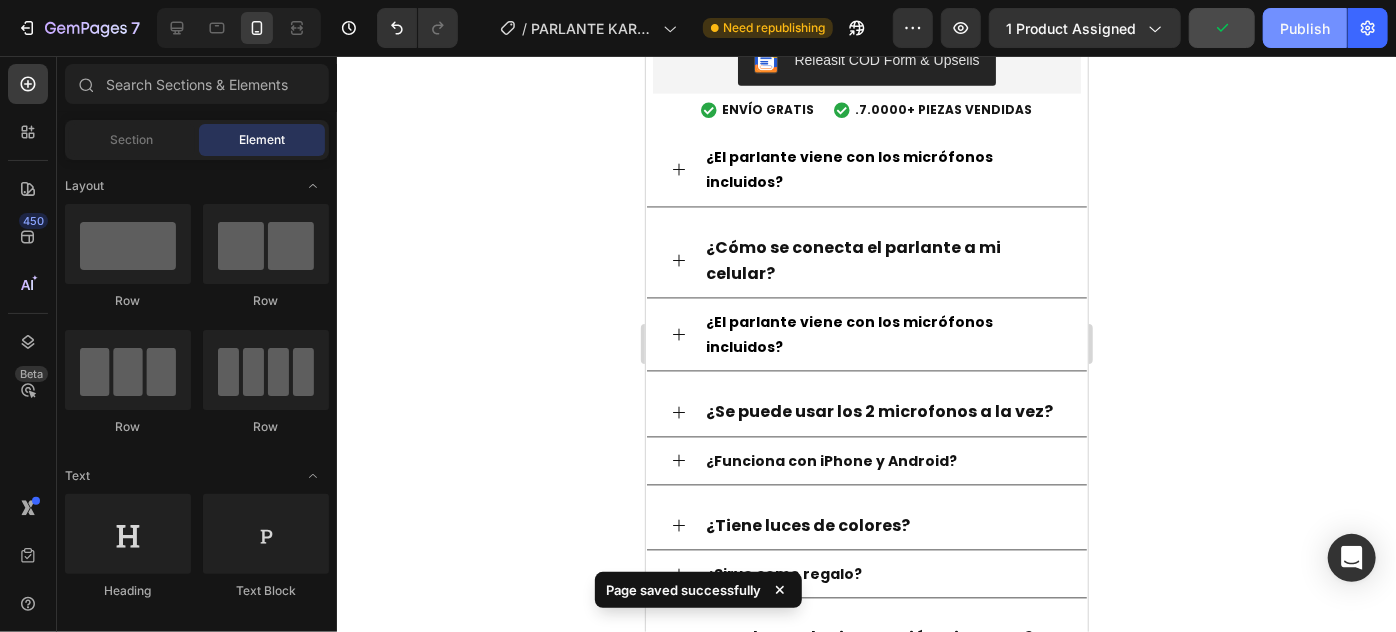 click on "Publish" 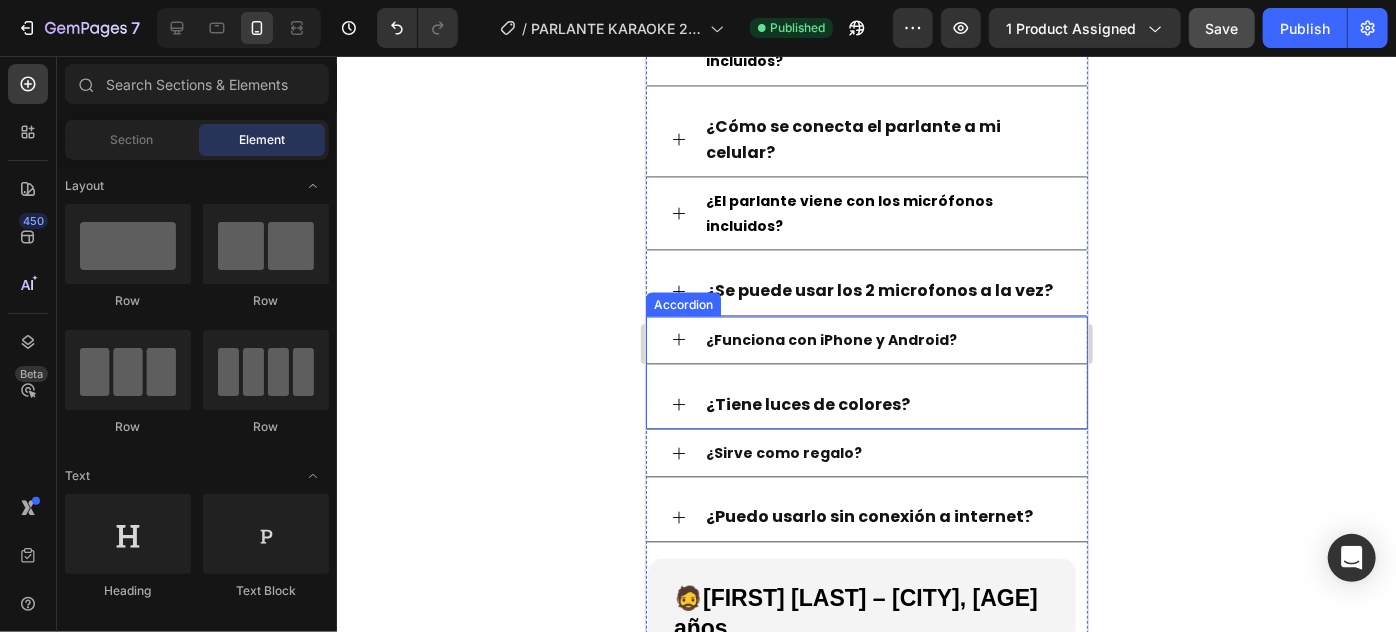 scroll, scrollTop: 5091, scrollLeft: 0, axis: vertical 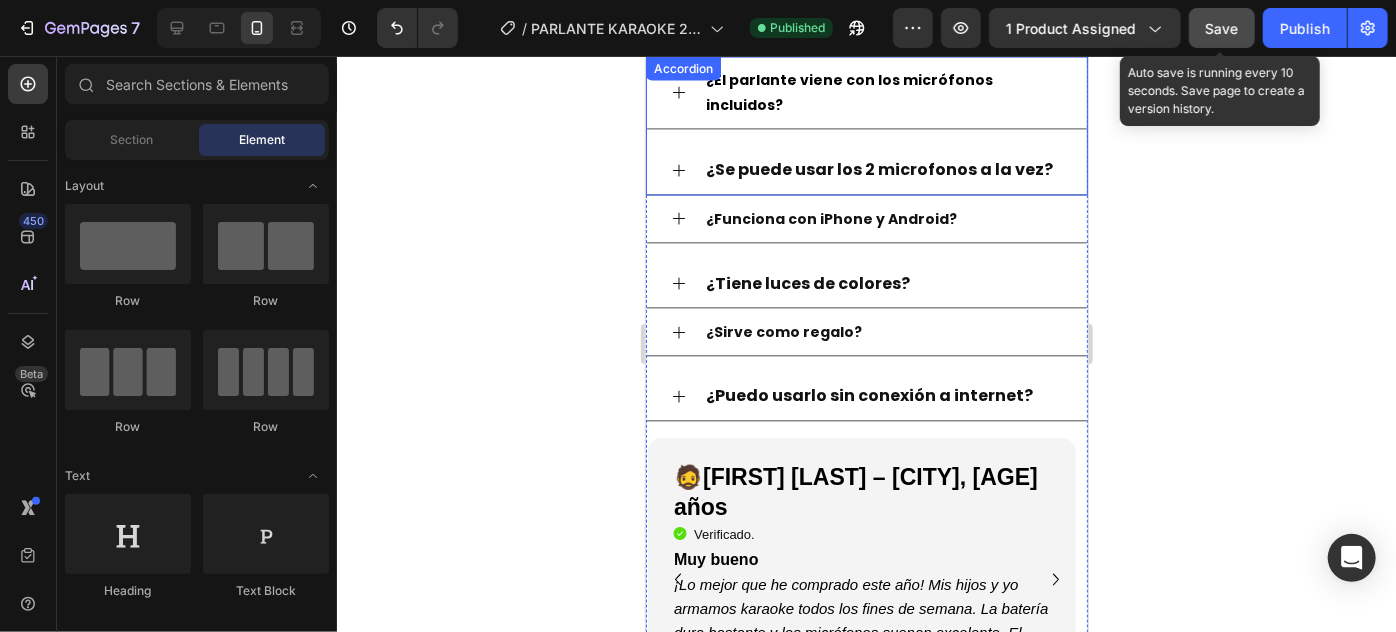 click on "Save" at bounding box center [1222, 28] 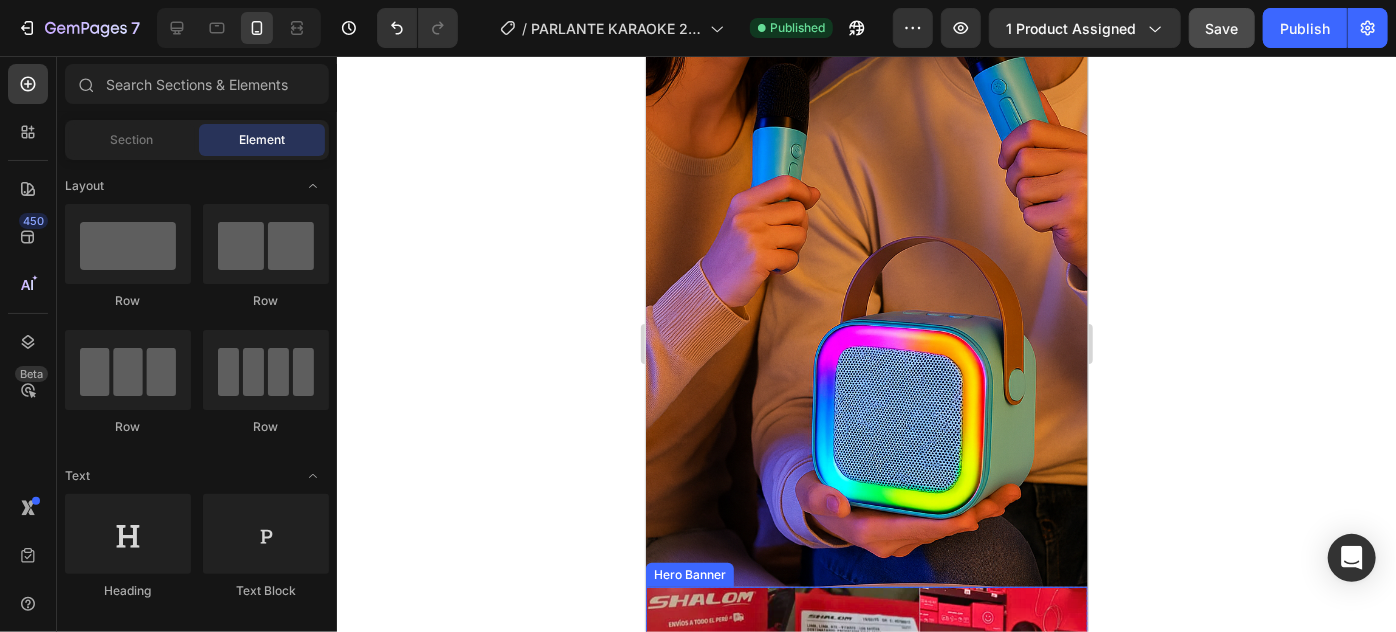 scroll, scrollTop: 7031, scrollLeft: 0, axis: vertical 